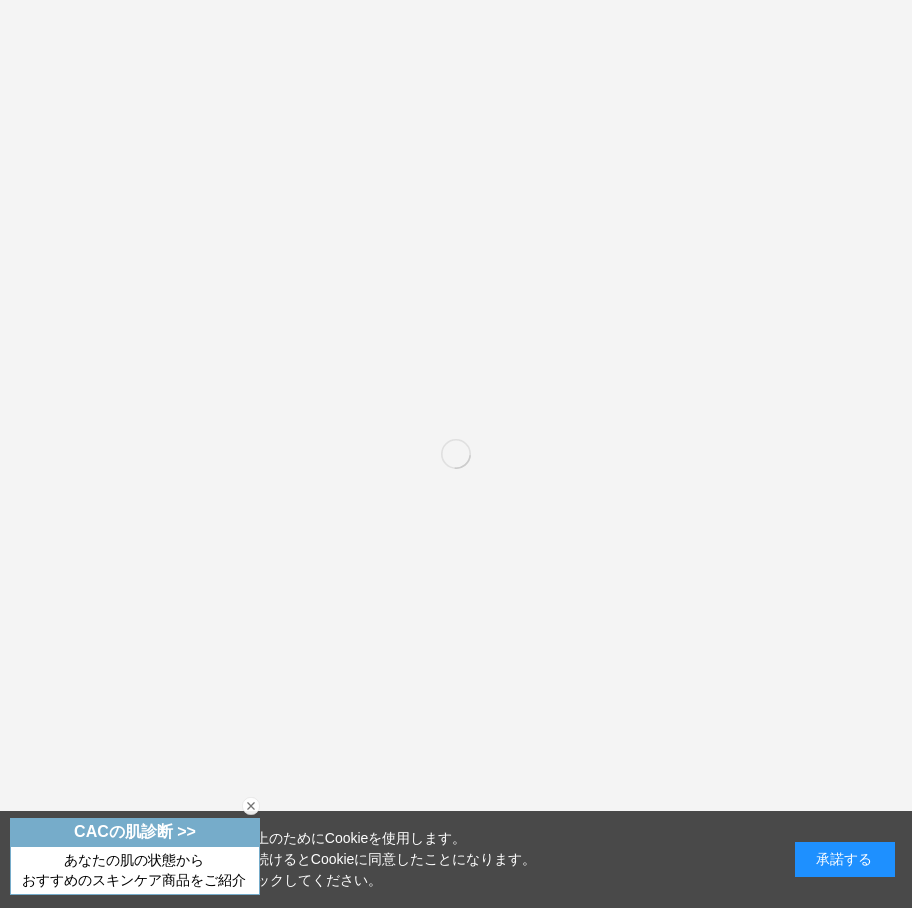 scroll, scrollTop: 0, scrollLeft: 0, axis: both 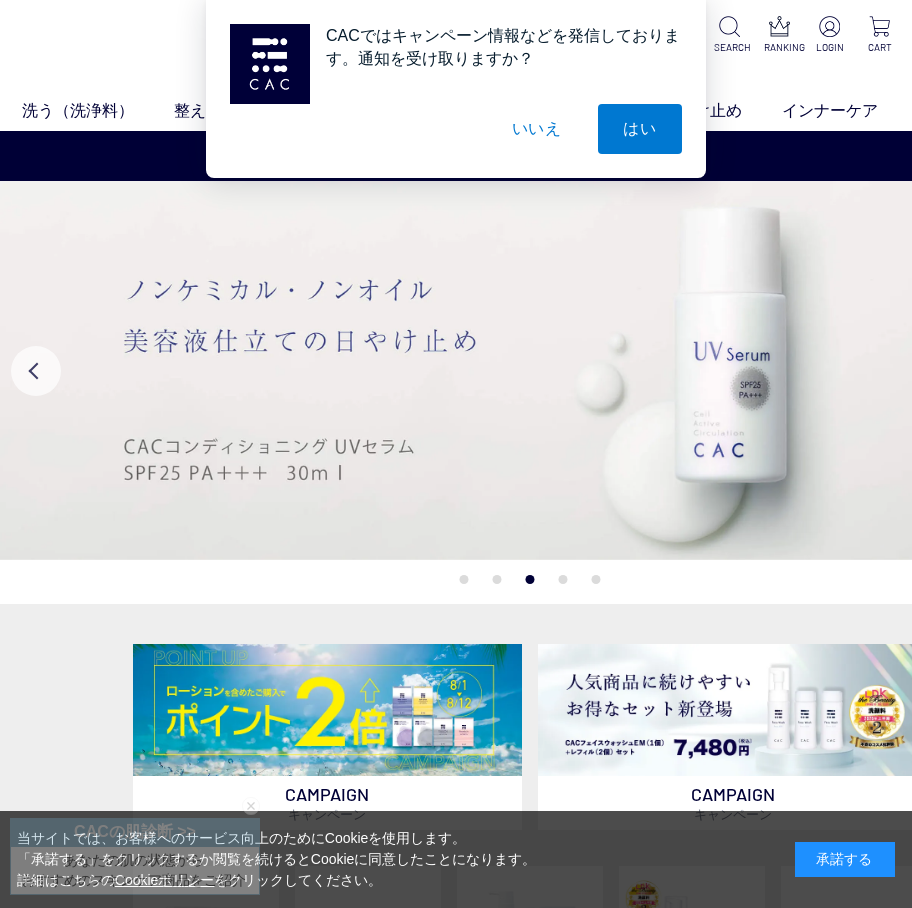 click on "いいえ" at bounding box center [537, 129] 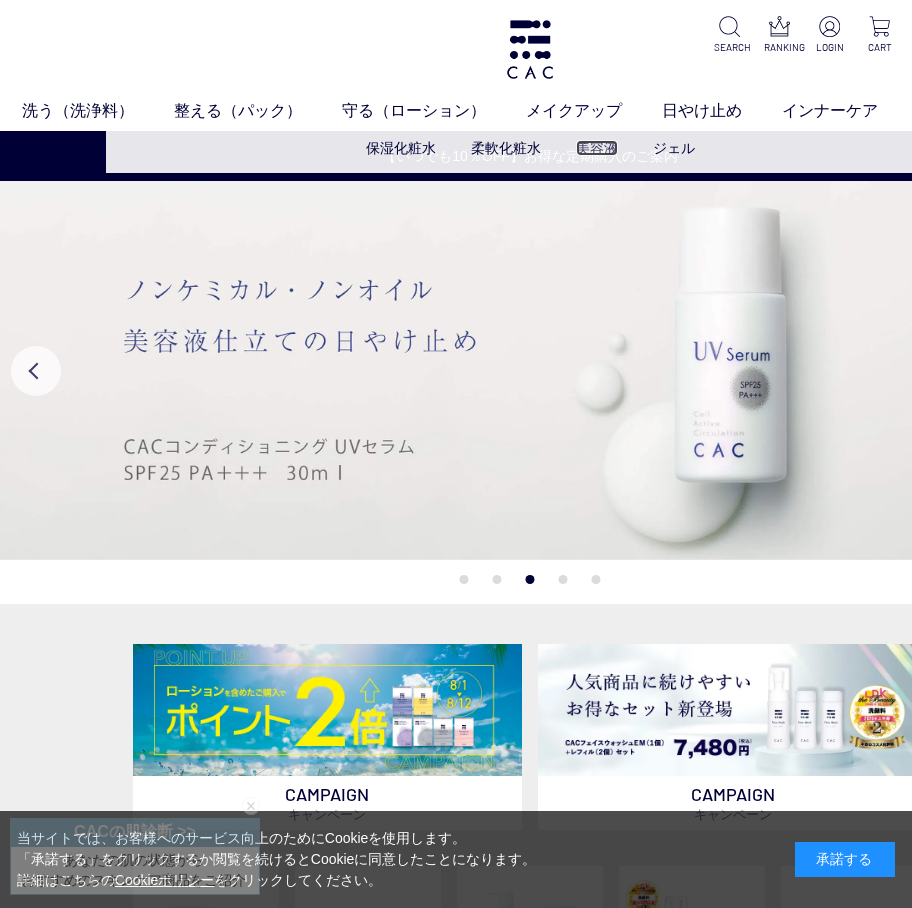 click on "美容液" at bounding box center [597, 148] 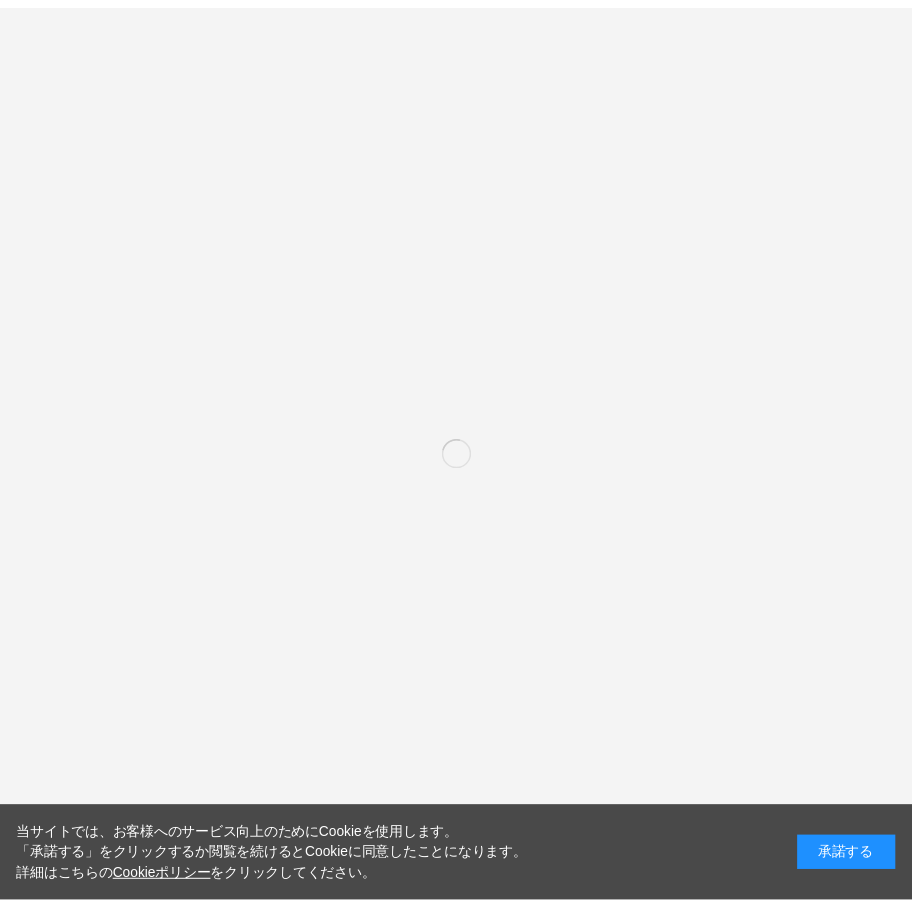 scroll, scrollTop: 0, scrollLeft: 0, axis: both 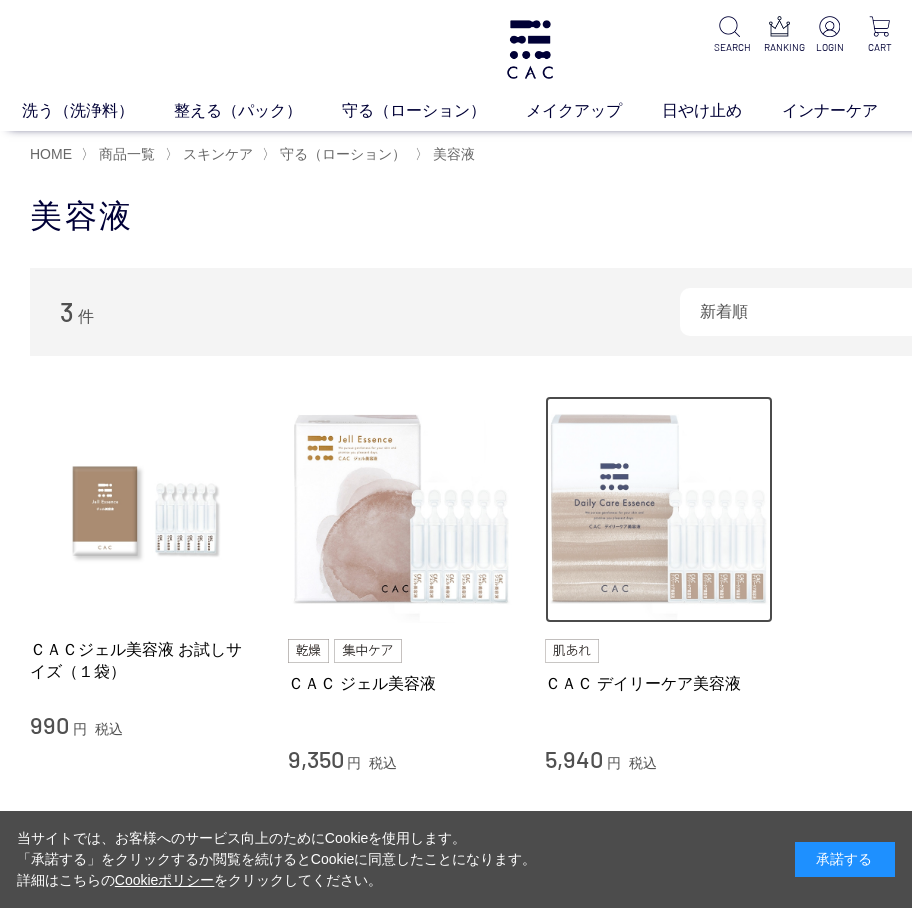 click at bounding box center [659, 510] 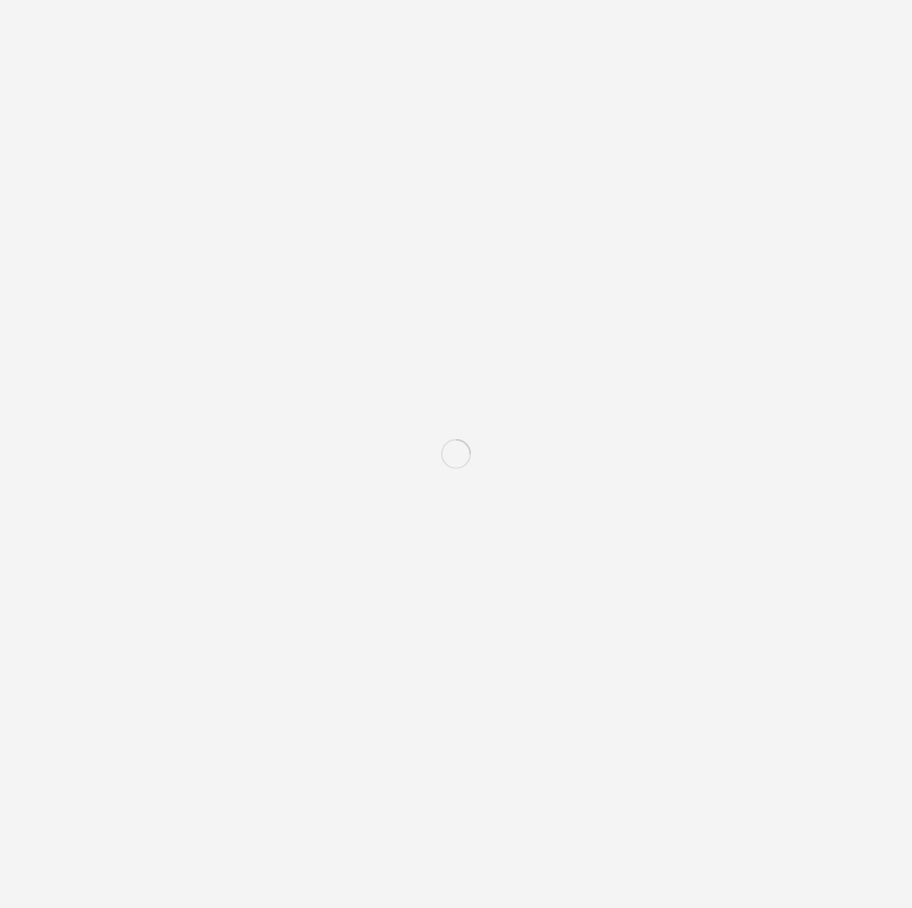 scroll, scrollTop: 0, scrollLeft: 0, axis: both 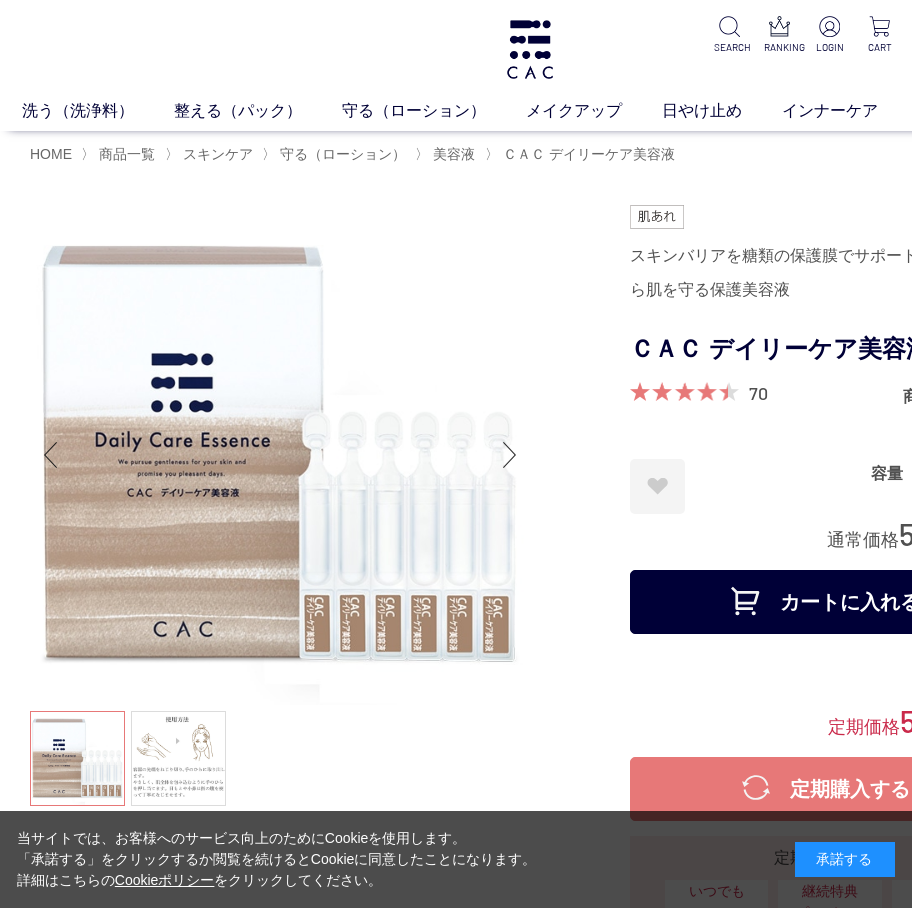 click on "カートに入れる" at bounding box center [830, 602] 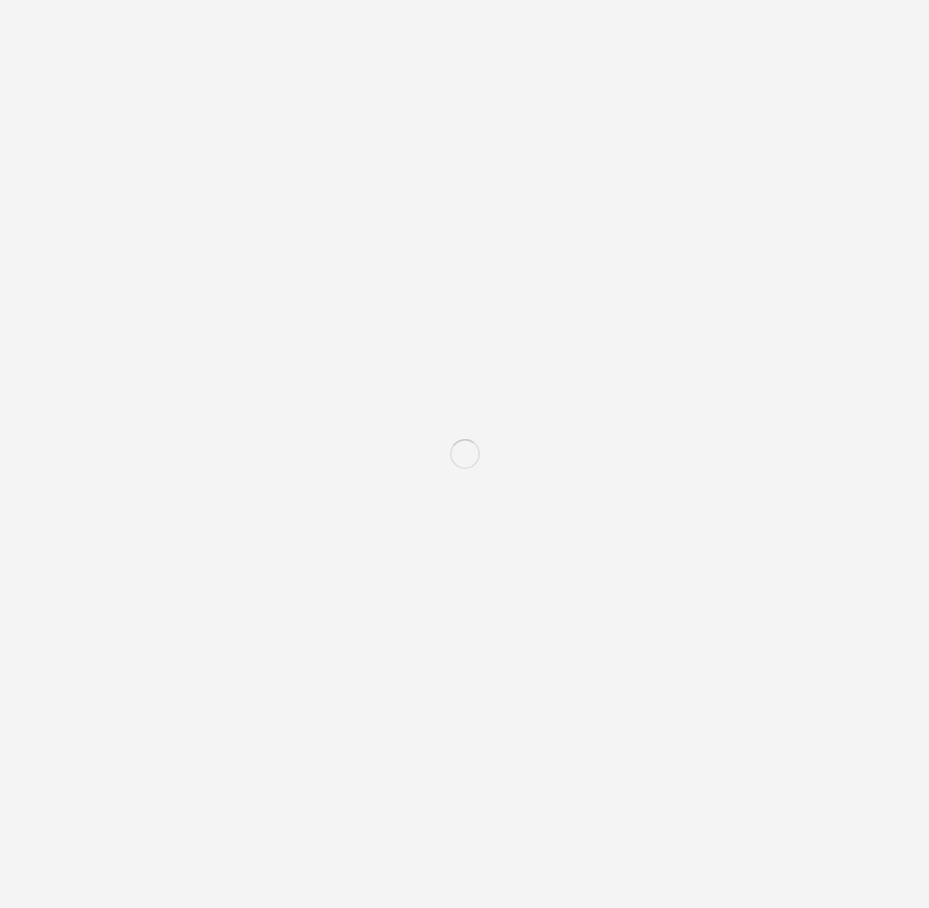 scroll, scrollTop: 0, scrollLeft: 0, axis: both 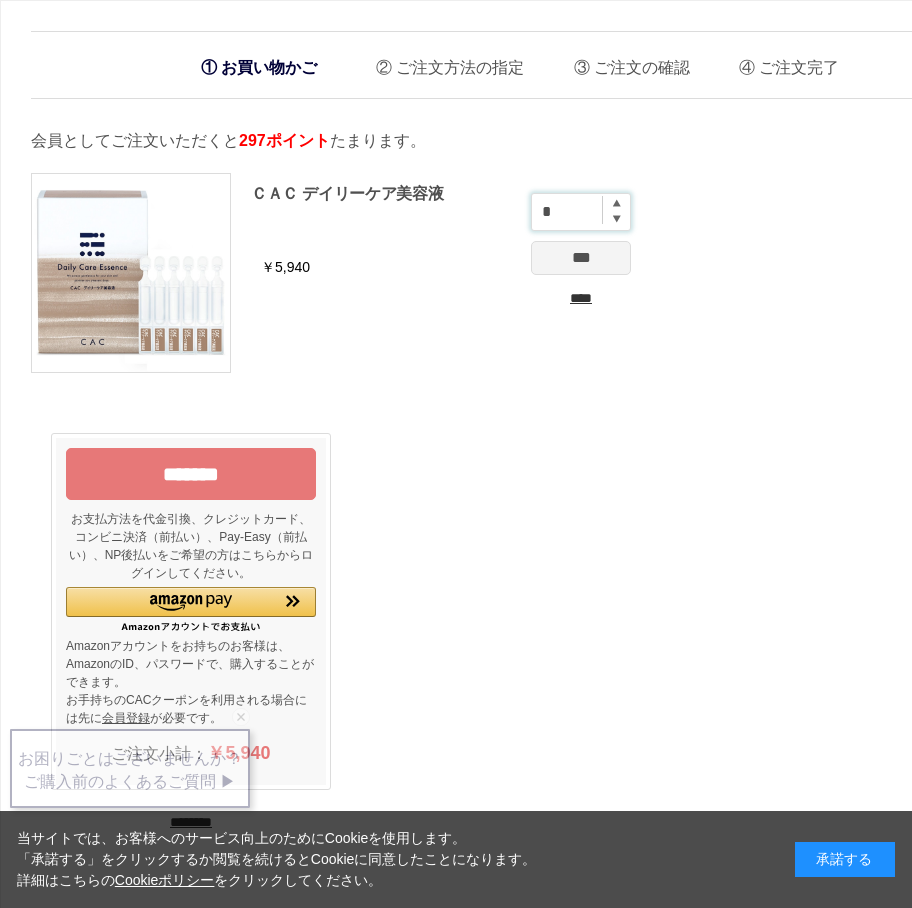 click on "*" at bounding box center [581, 212] 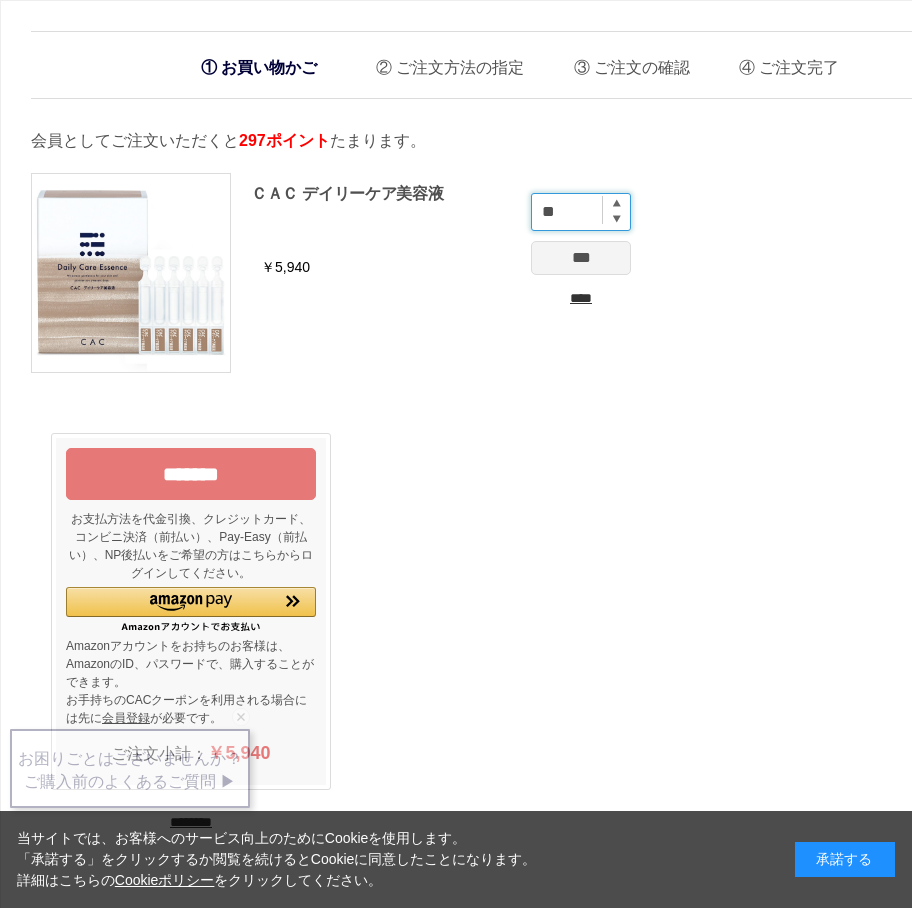 type on "**" 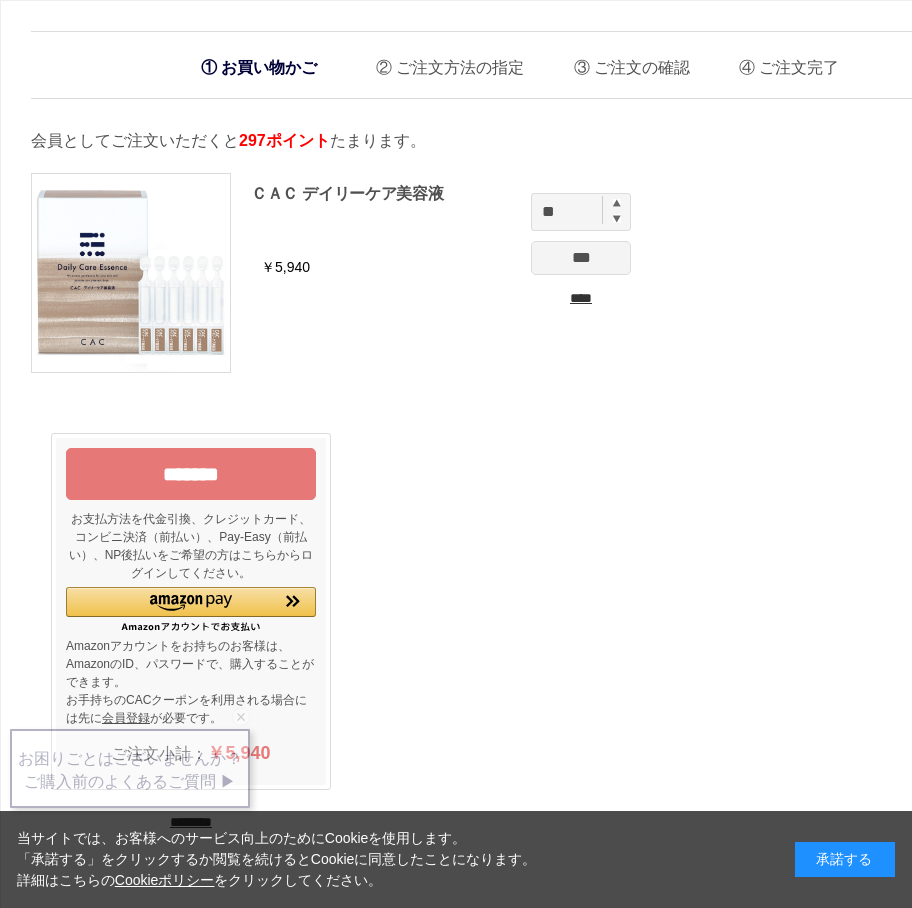 click on "***" at bounding box center [581, 258] 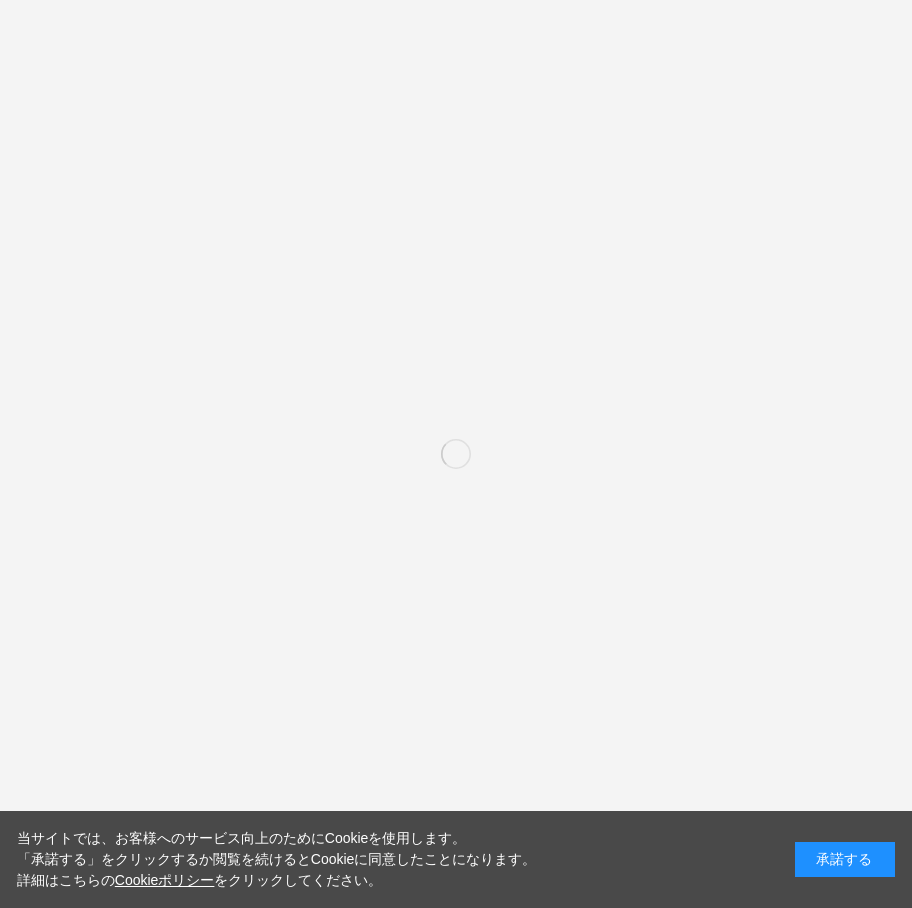 scroll, scrollTop: 0, scrollLeft: 0, axis: both 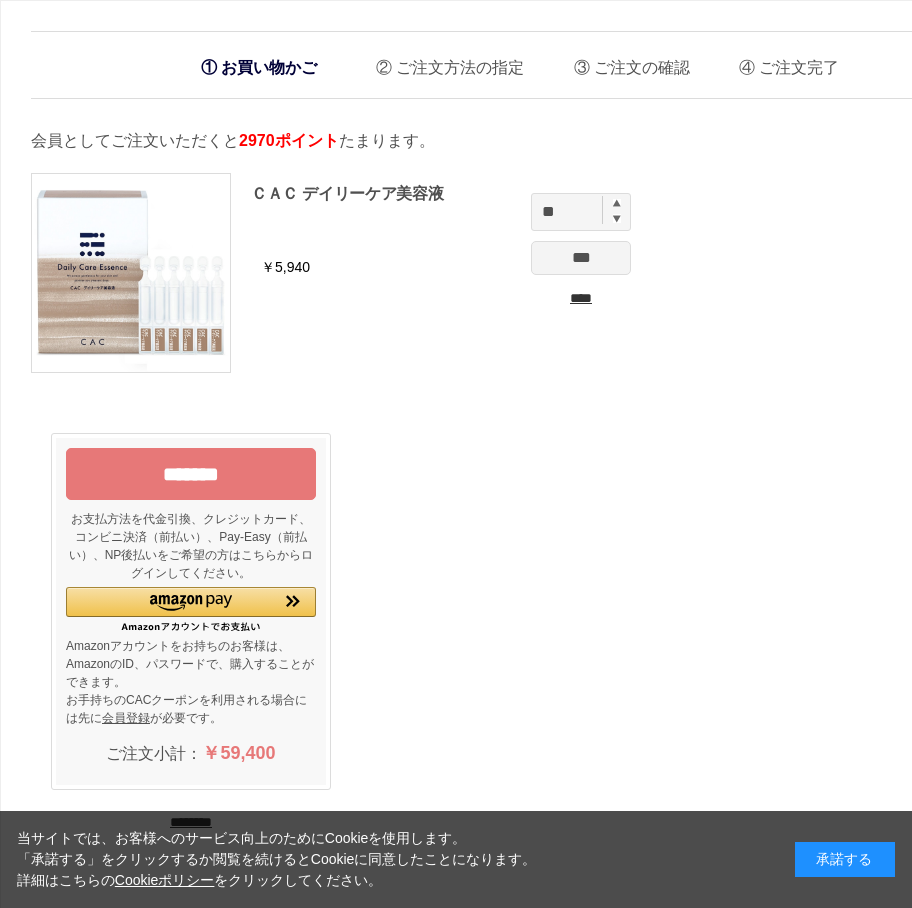 click on "*******" at bounding box center (191, 474) 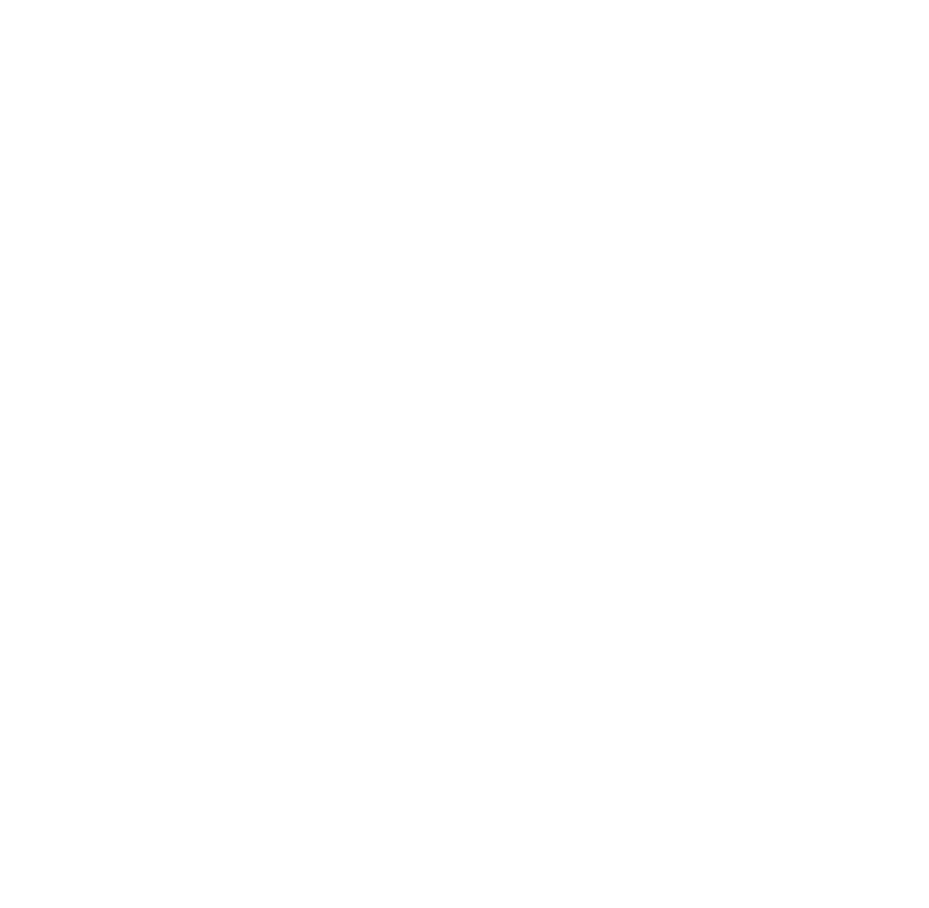 scroll, scrollTop: 0, scrollLeft: 0, axis: both 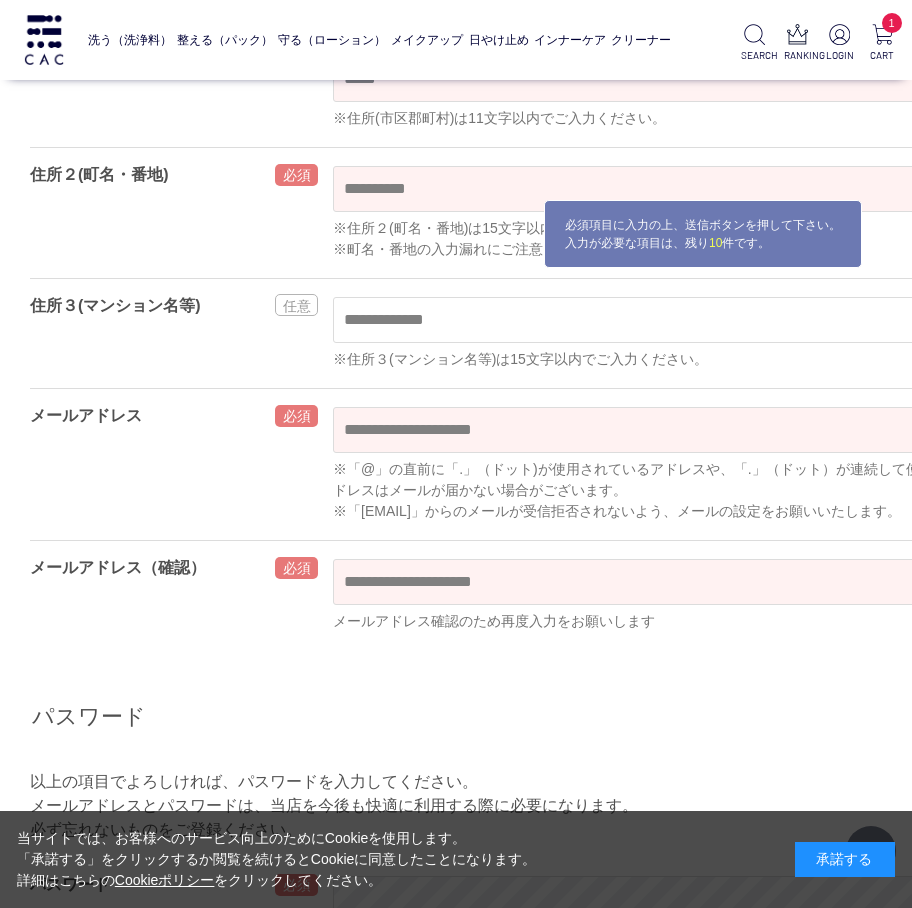 click on "OK
※「@」の直前に「.」（ドット)が使用されているアドレスや、「.」（ドット）が連続して使用されているアドレスはメールが届かない場合がございます。
※「acc@cac-cosme.co.jp」からのメールが受信拒否されないよう、メールの設定をお願いいたします。" at bounding box center (681, 464) 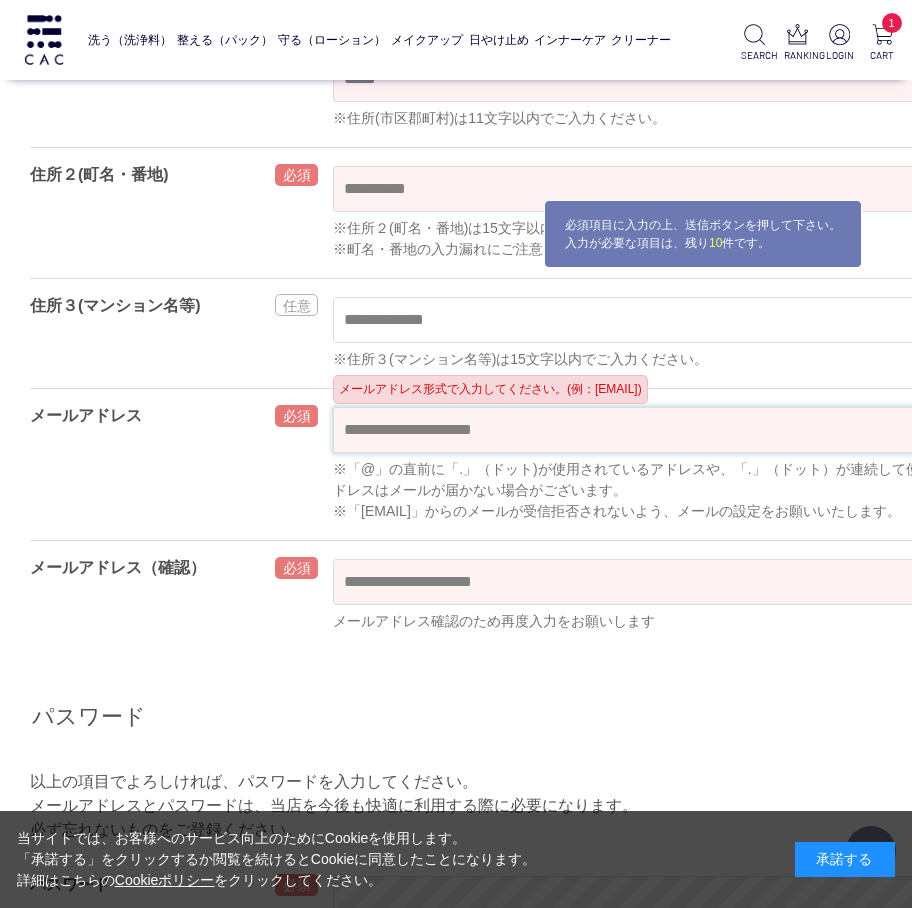 click at bounding box center (681, 430) 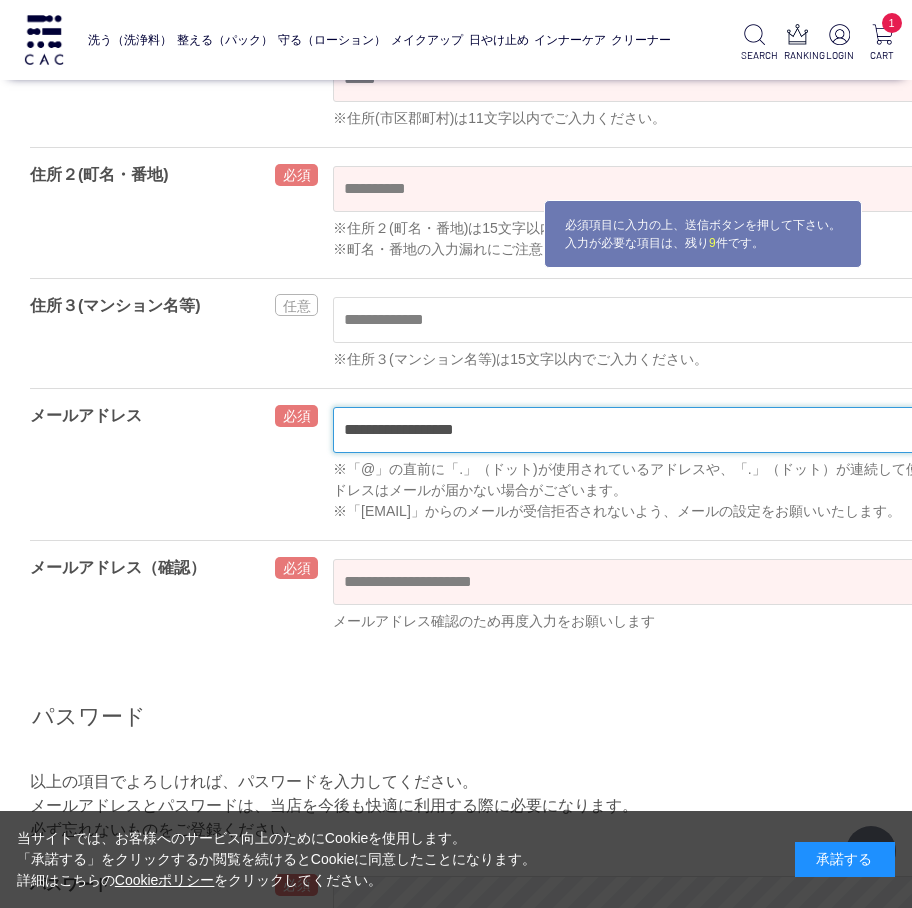 type on "**********" 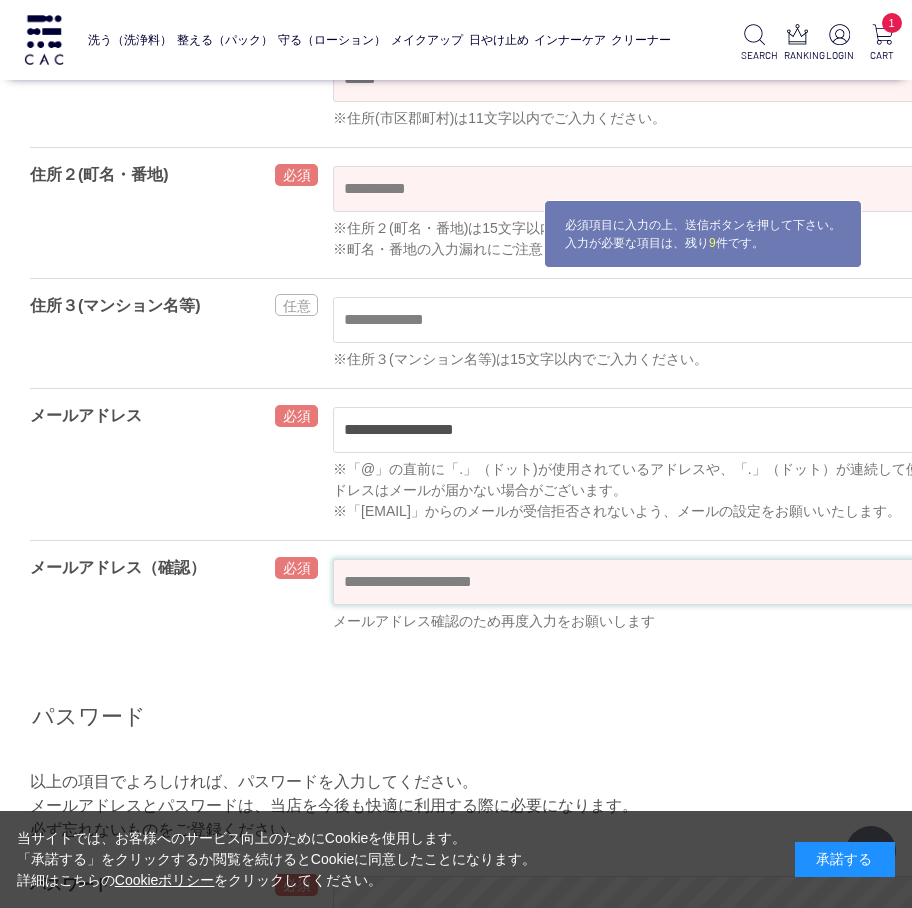 click at bounding box center (681, 582) 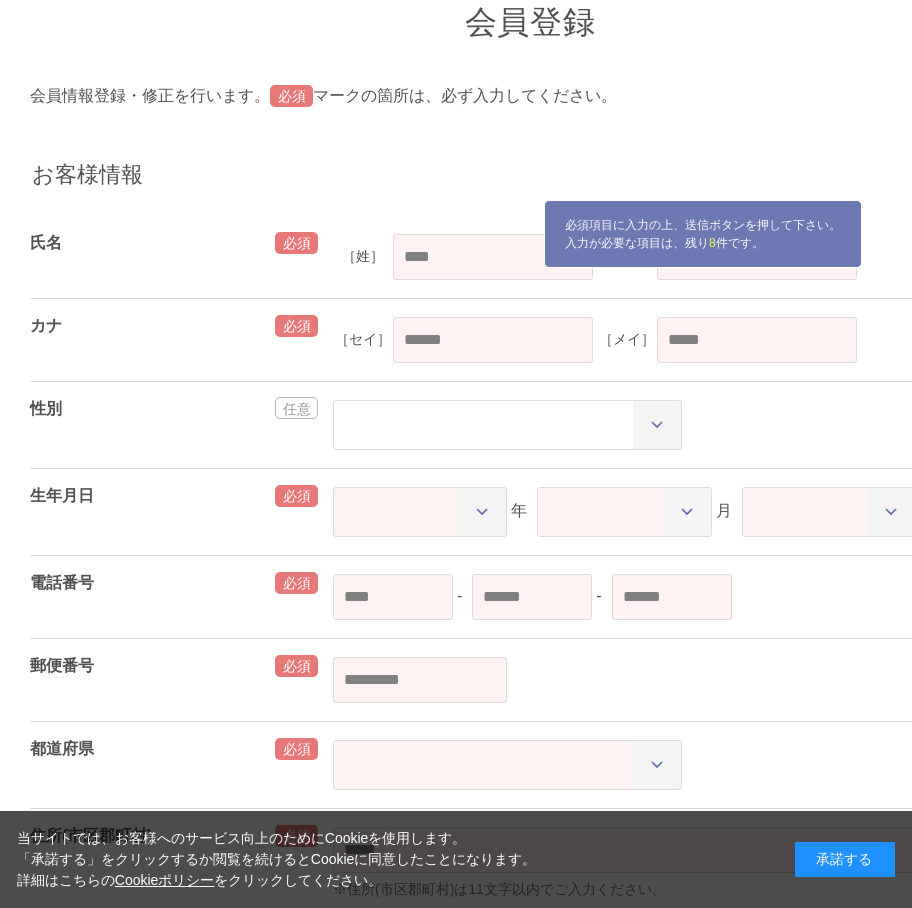 scroll, scrollTop: 0, scrollLeft: 0, axis: both 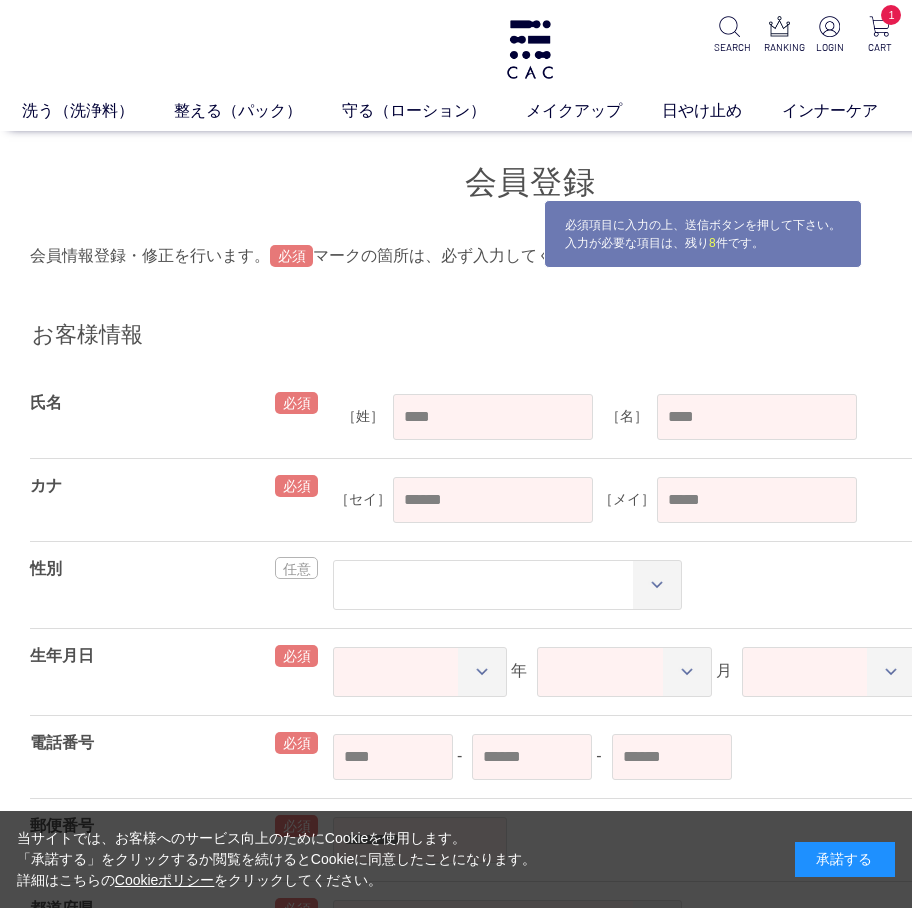 type on "**********" 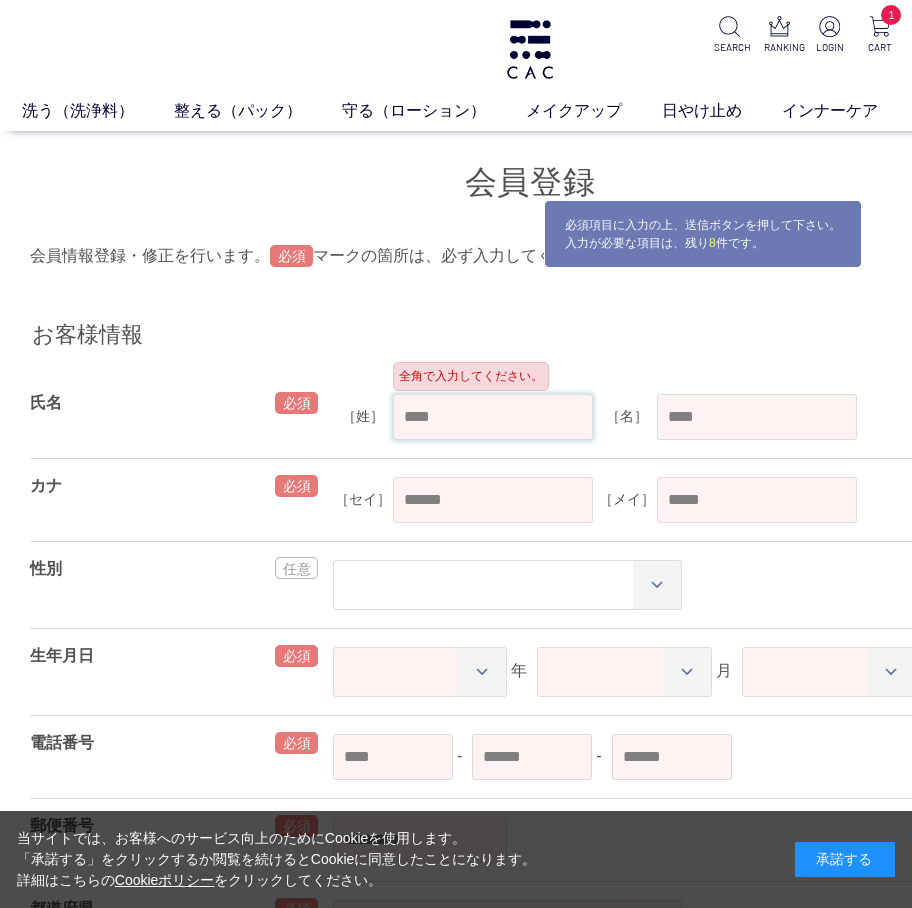 click at bounding box center [493, 417] 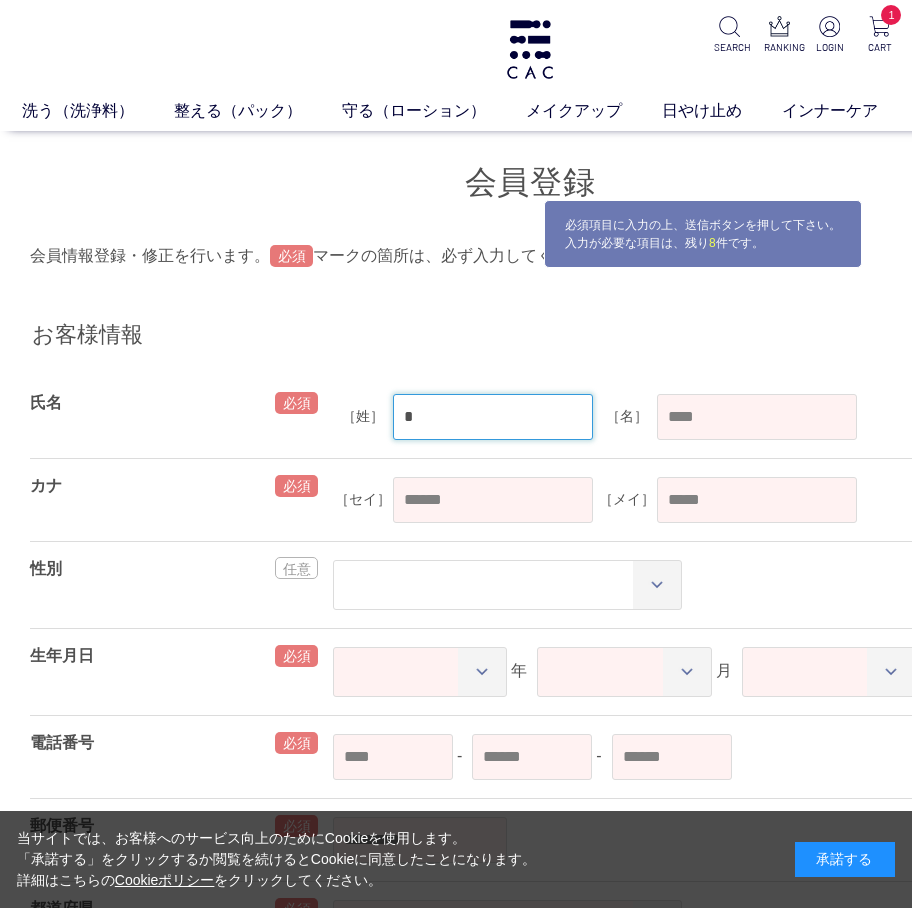 type on "*" 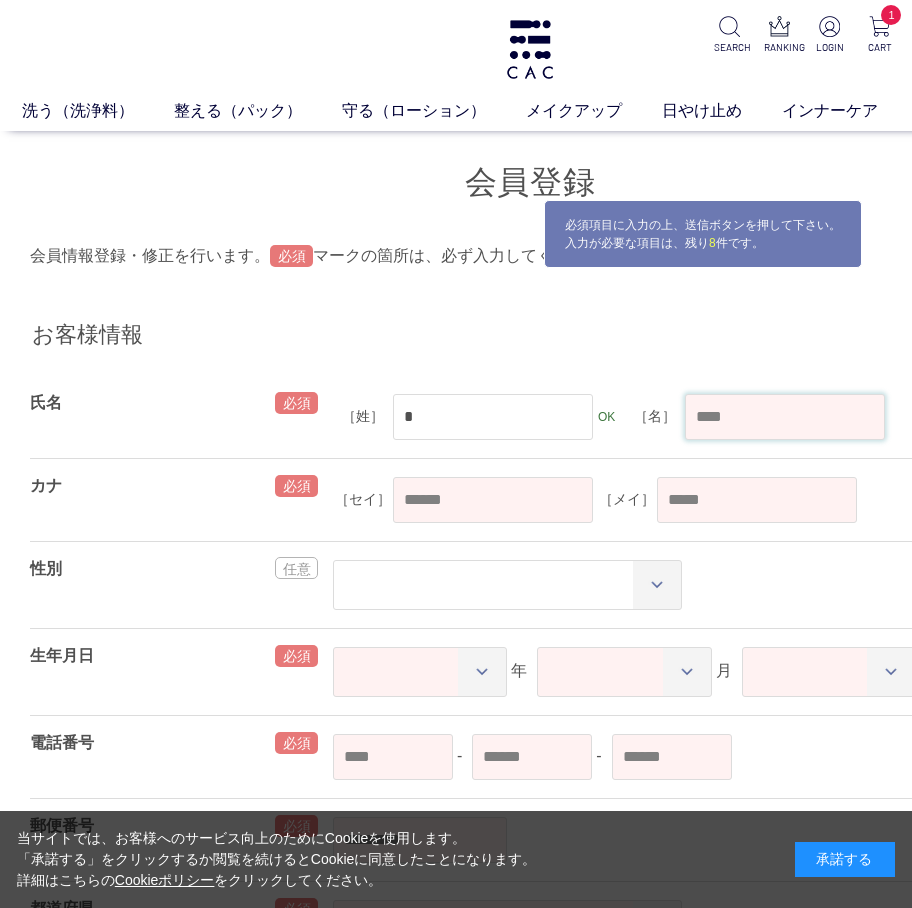 click at bounding box center (785, 417) 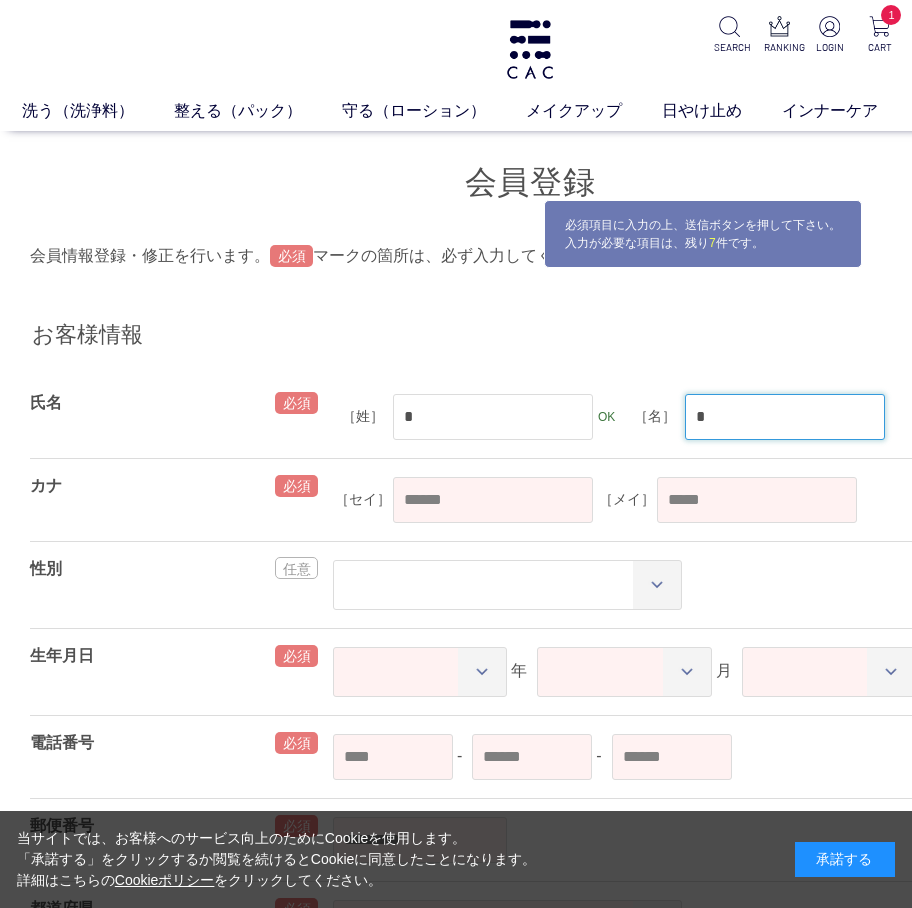 type on "*" 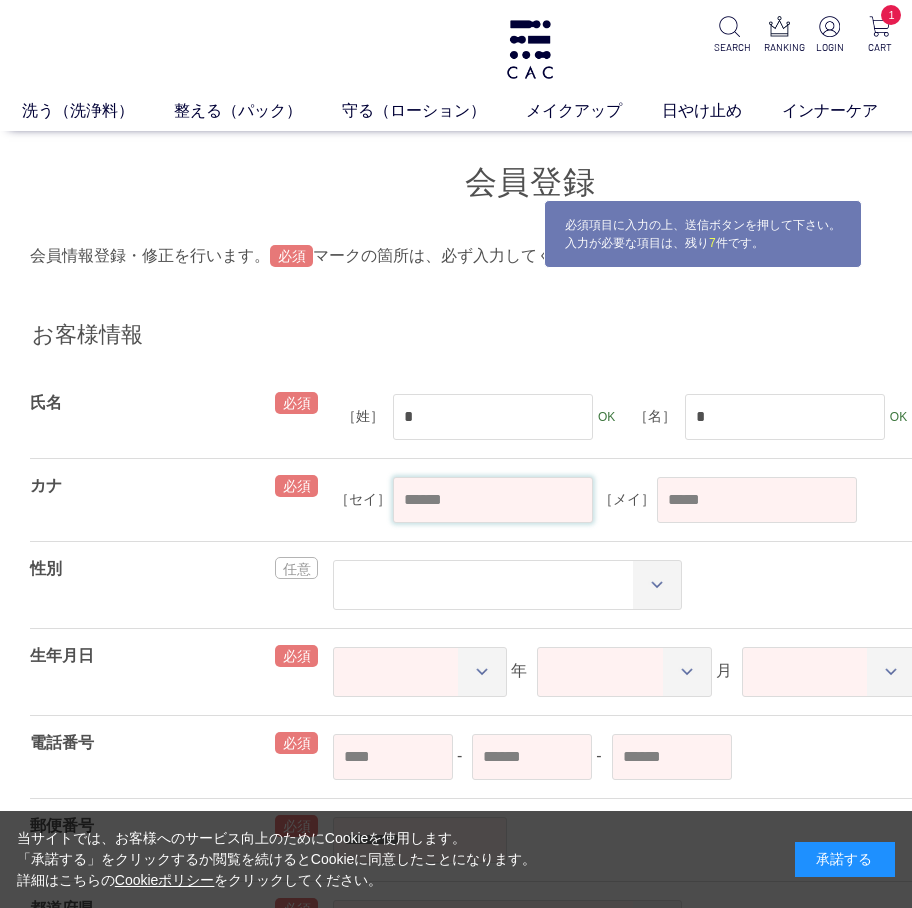 click at bounding box center (493, 500) 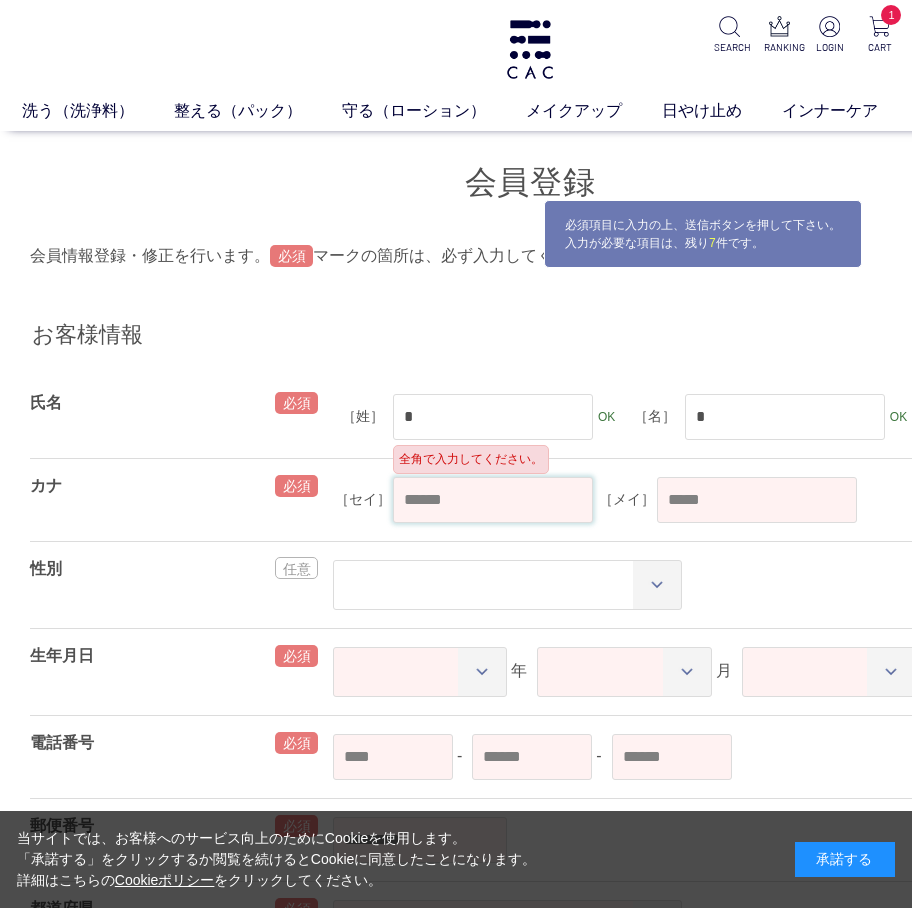 paste on "**" 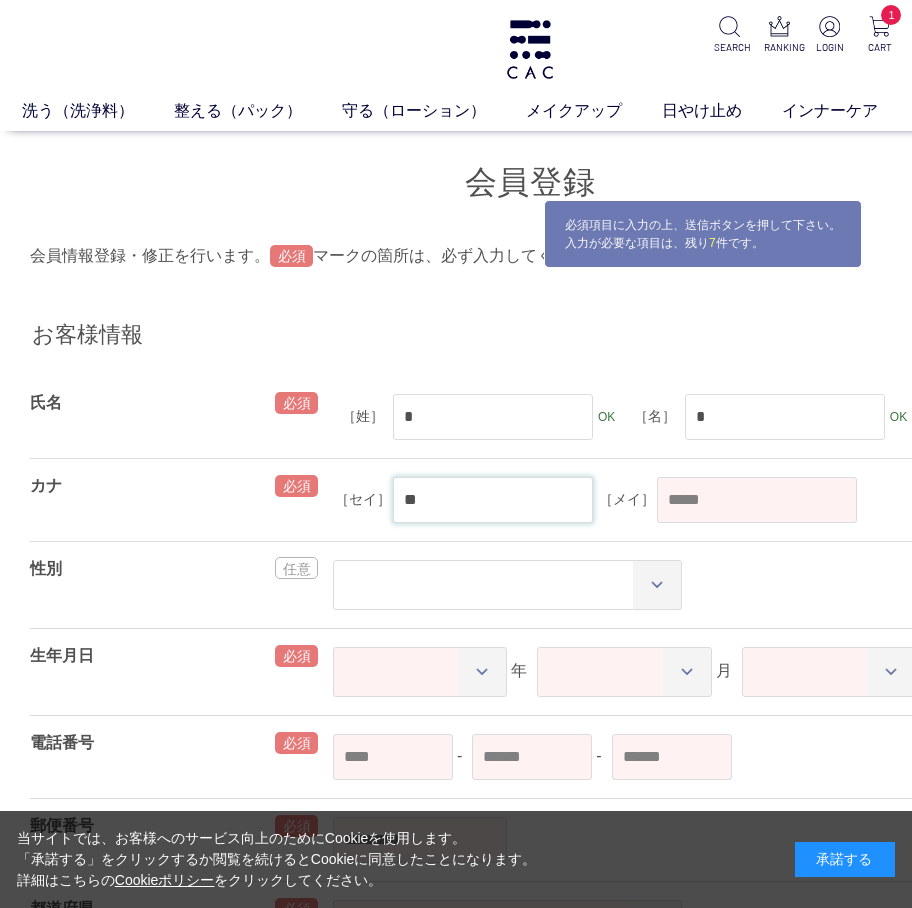 click on "**" at bounding box center (493, 500) 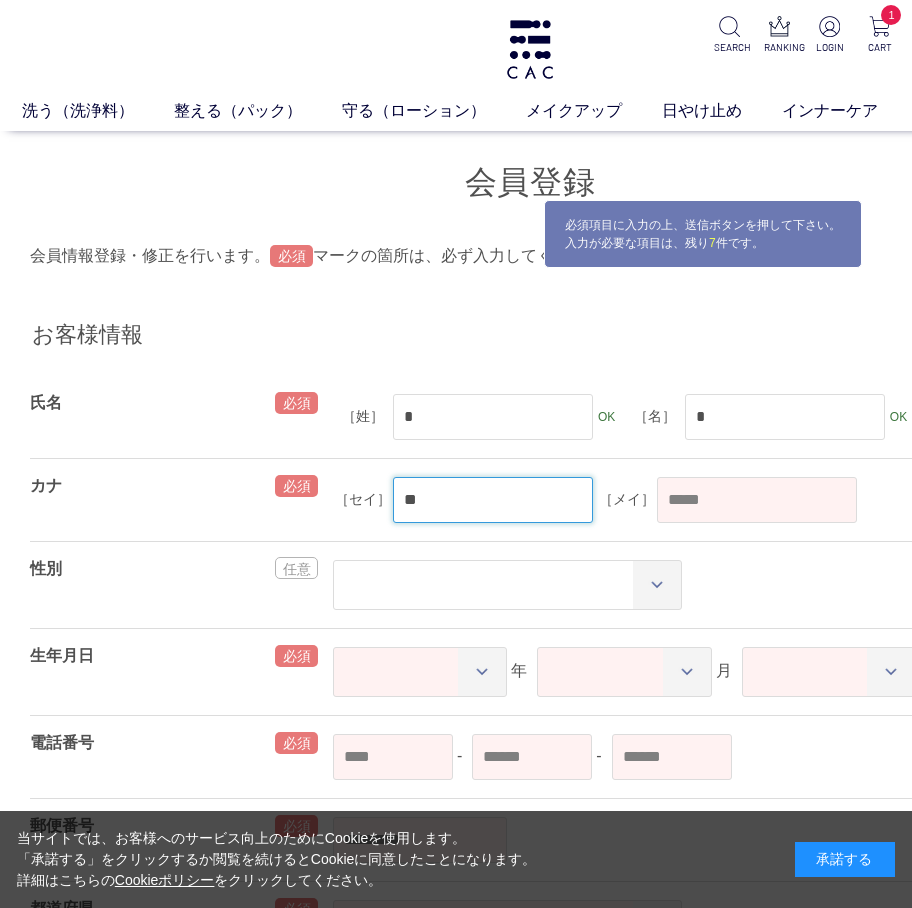 type on "**" 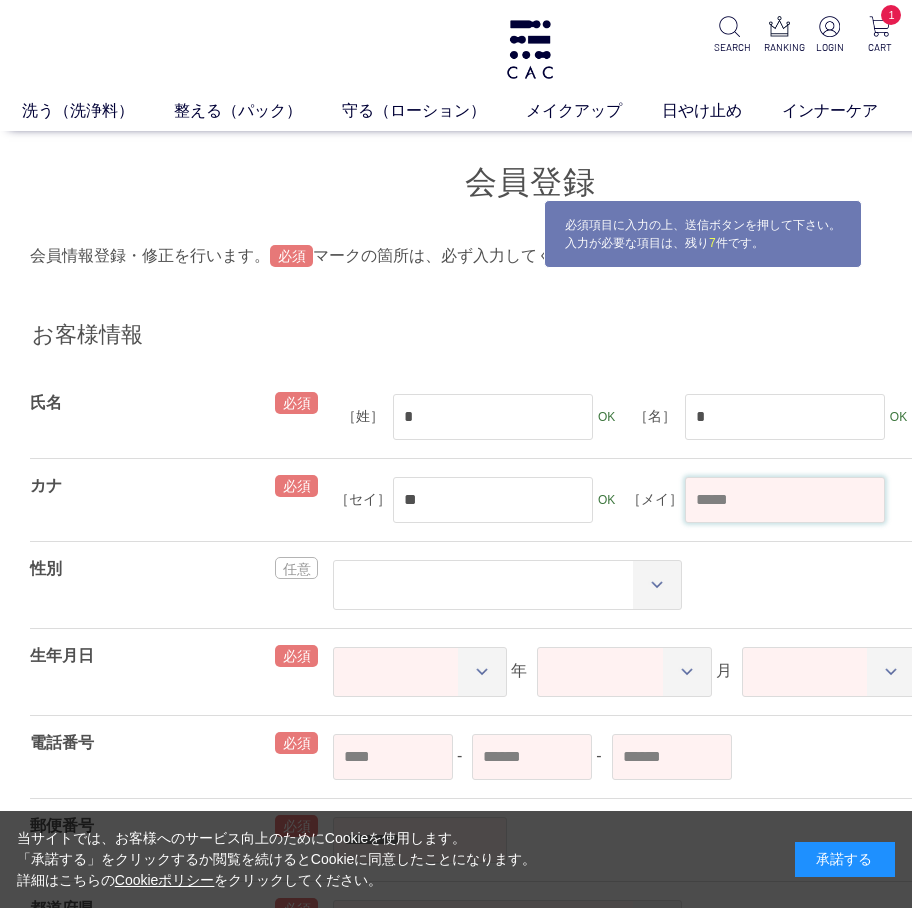 click at bounding box center [785, 500] 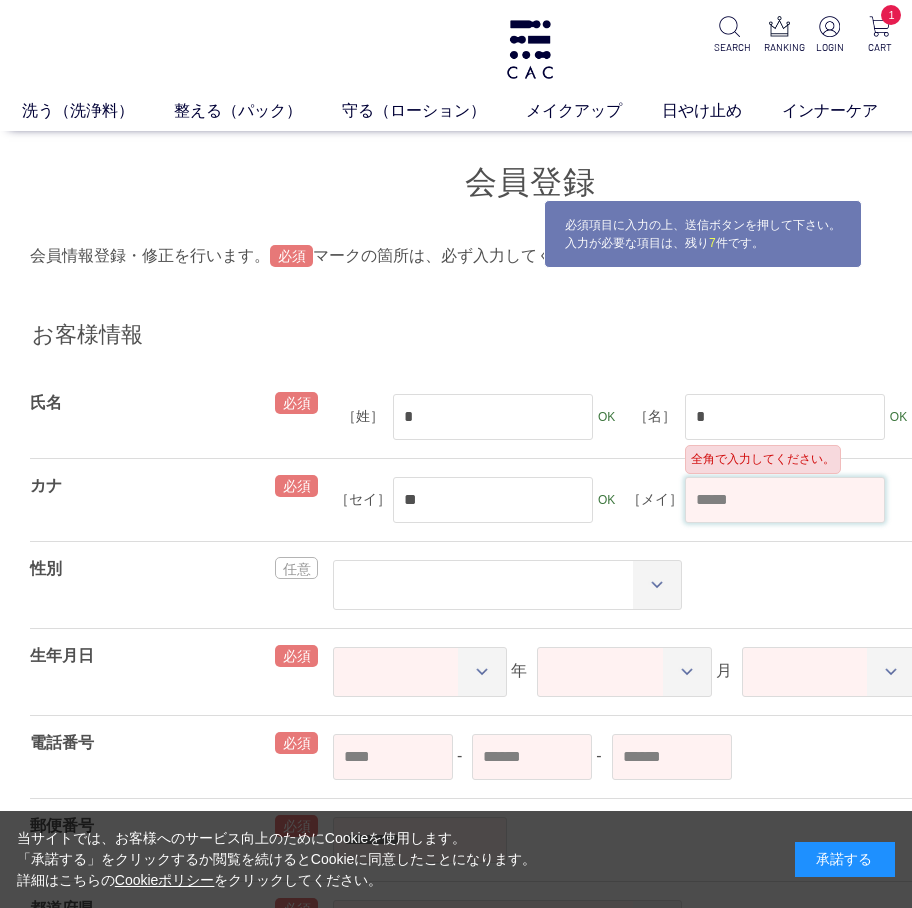 paste on "**" 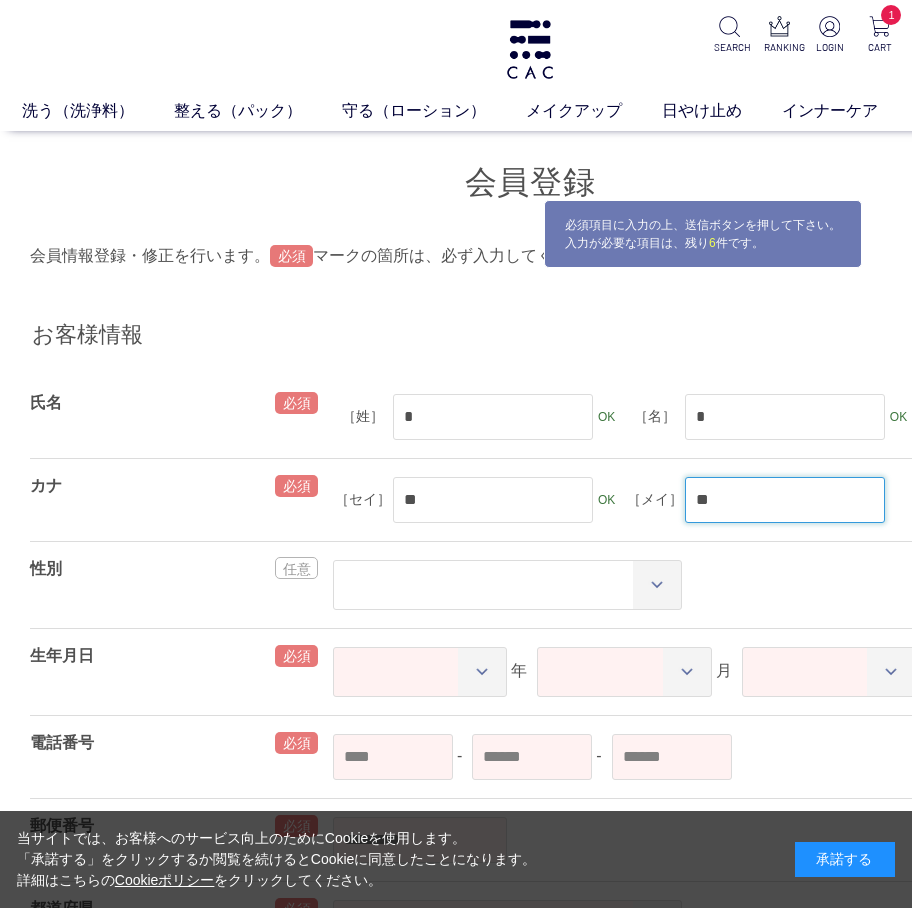 type on "**" 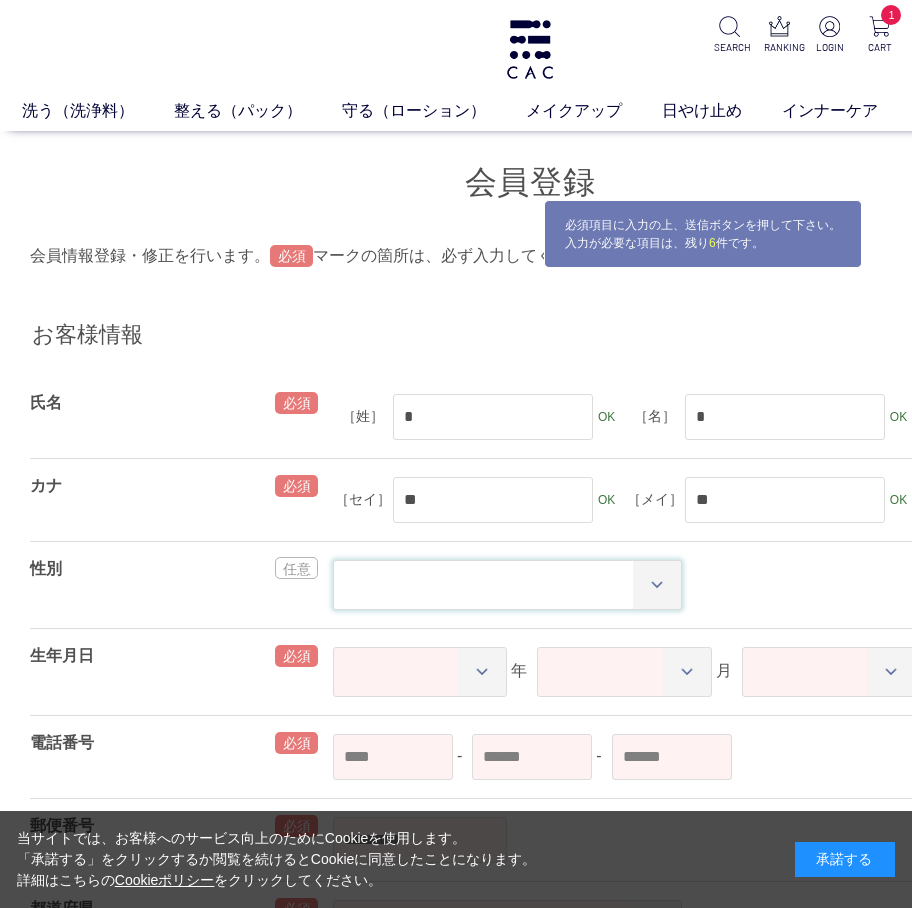 click on "** ** *****" at bounding box center (507, 585) 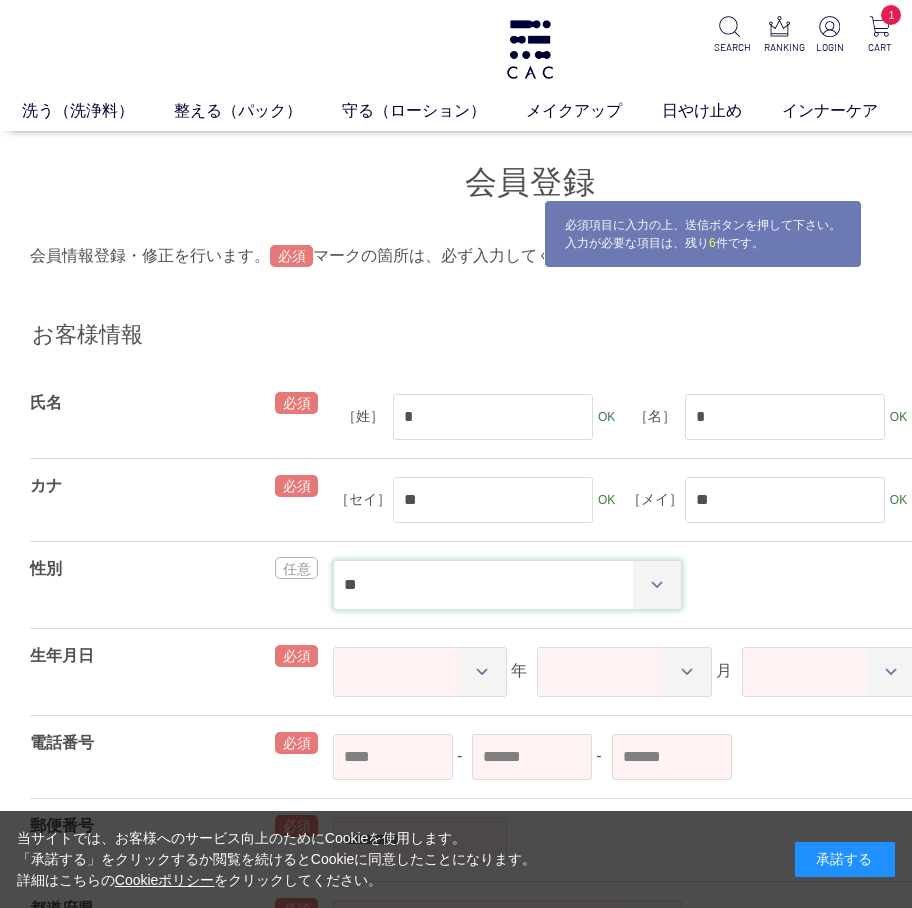 click on "** ** *****" at bounding box center [507, 585] 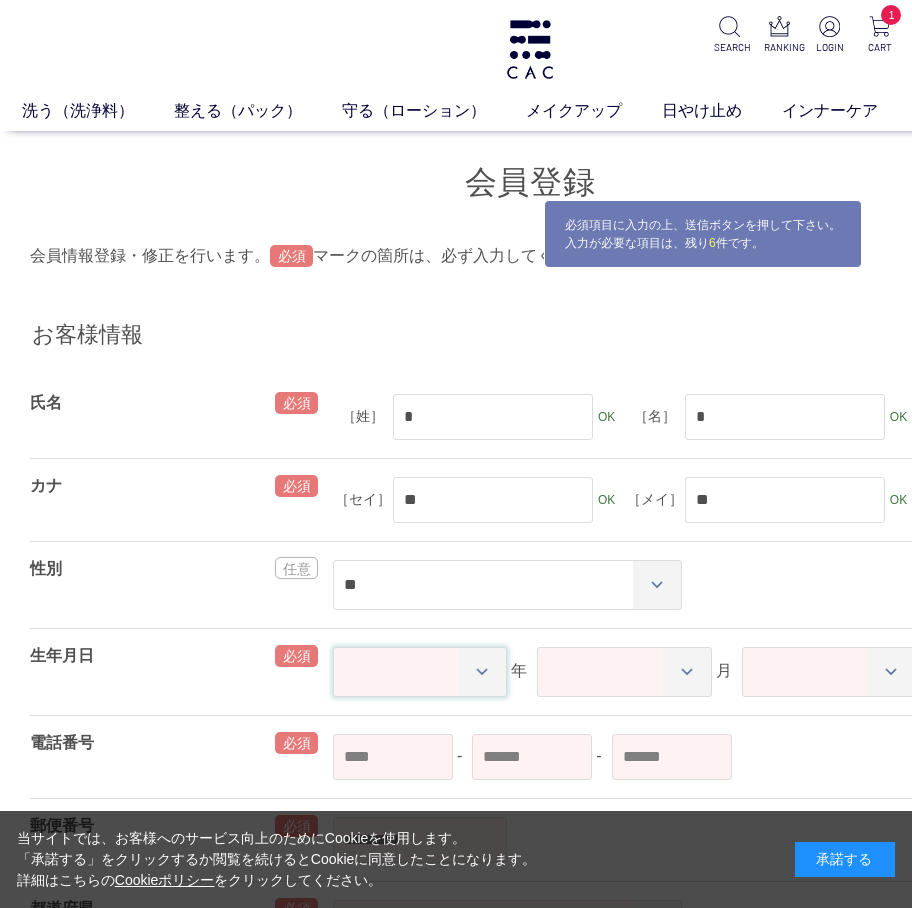 click on "**** **** **** **** **** **** **** **** **** **** **** **** **** **** **** **** **** **** **** **** **** **** **** **** **** **** **** **** **** **** **** **** **** **** **** **** **** **** **** **** **** **** **** **** **** **** **** **** **** **** **** **** **** **** **** **** **** **** **** **** **** **** **** **** **** **** **** **** **** **** **** **** **** **** **** **** **** **** **** **** **** **** **** **** **** **** **** **** **** **** **** **** **** **** **** **** **** **** **** **** **** **** **** **** **** **** **** **** **** **** **** **** **** **** ****" at bounding box center [420, 672] 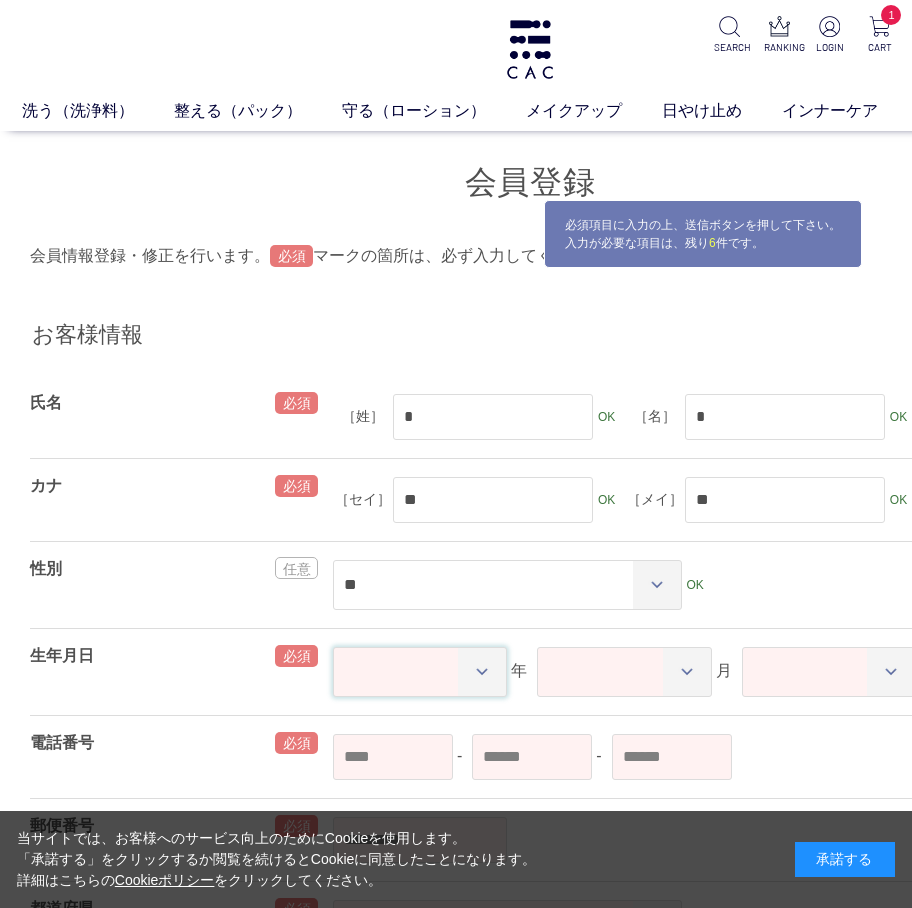 select on "****" 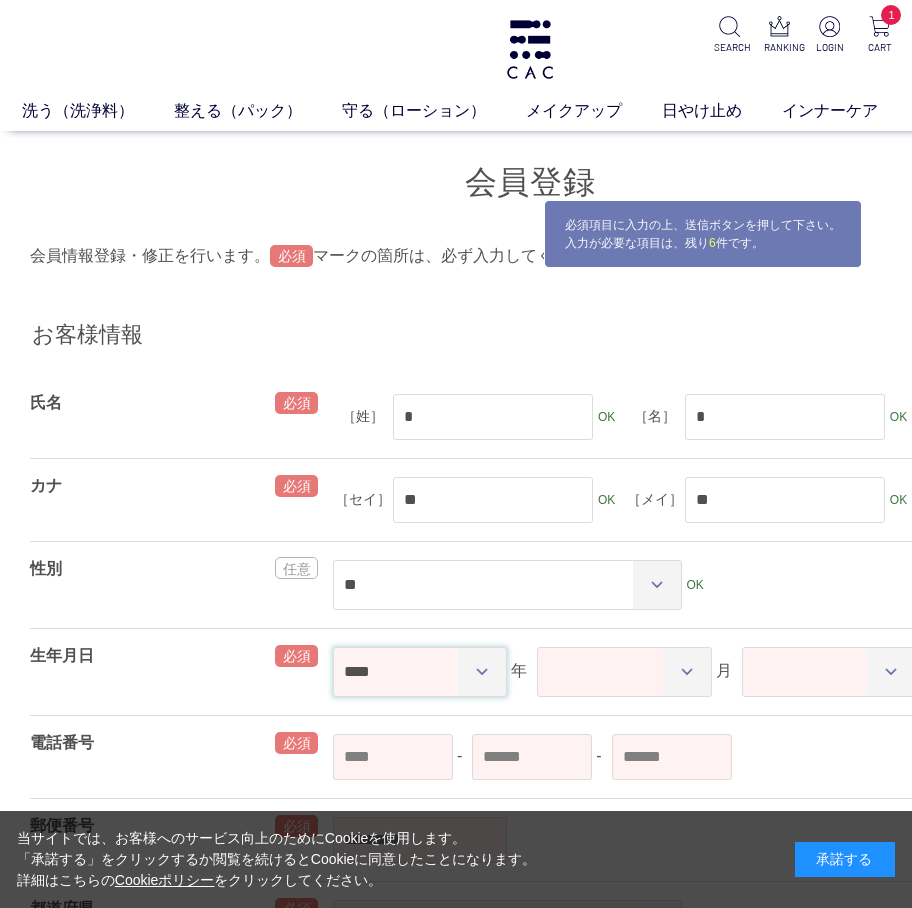 click on "**** **** **** **** **** **** **** **** **** **** **** **** **** **** **** **** **** **** **** **** **** **** **** **** **** **** **** **** **** **** **** **** **** **** **** **** **** **** **** **** **** **** **** **** **** **** **** **** **** **** **** **** **** **** **** **** **** **** **** **** **** **** **** **** **** **** **** **** **** **** **** **** **** **** **** **** **** **** **** **** **** **** **** **** **** **** **** **** **** **** **** **** **** **** **** **** **** **** **** **** **** **** **** **** **** **** **** **** **** **** **** **** **** **** ****" at bounding box center (420, 672) 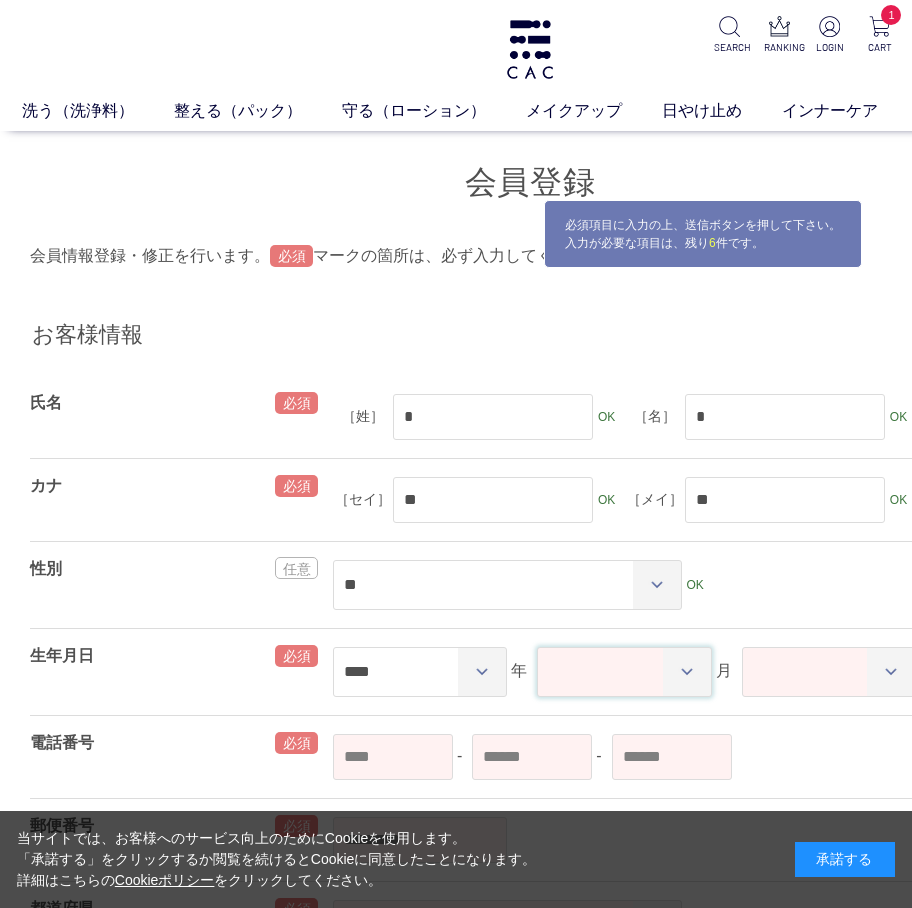 click on "** ** ** ** ** ** ** ** ** ** ** **" at bounding box center (624, 672) 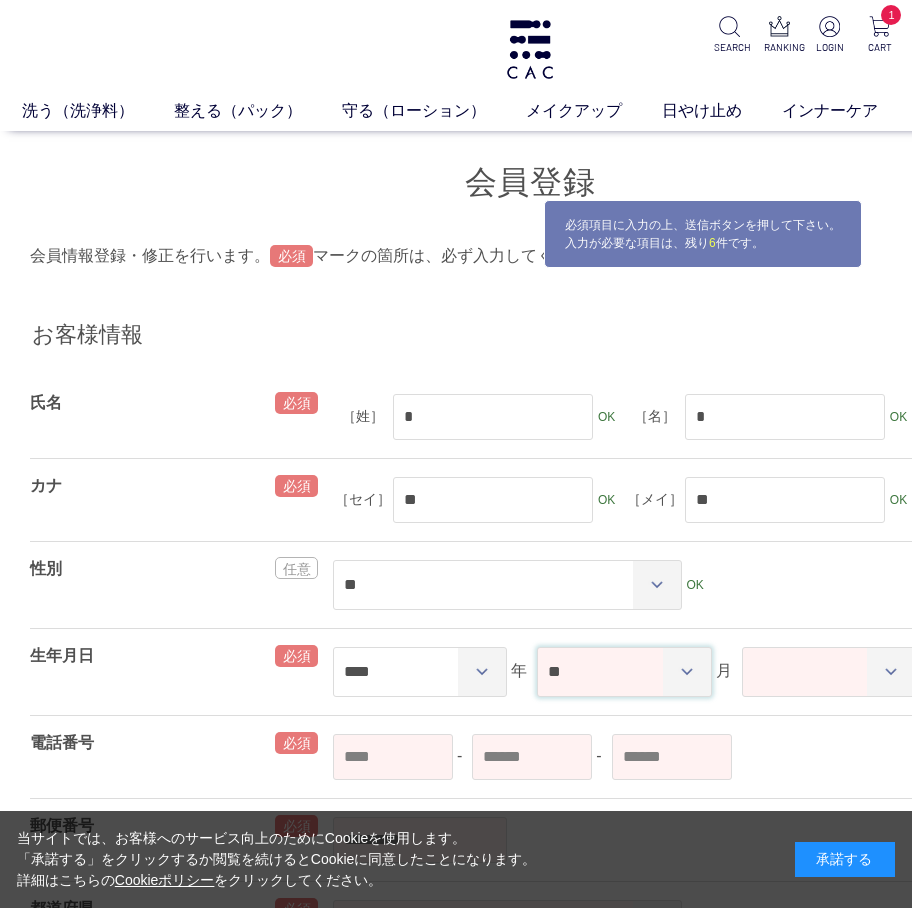 click on "** ** ** ** ** ** ** ** ** ** ** **" at bounding box center [624, 672] 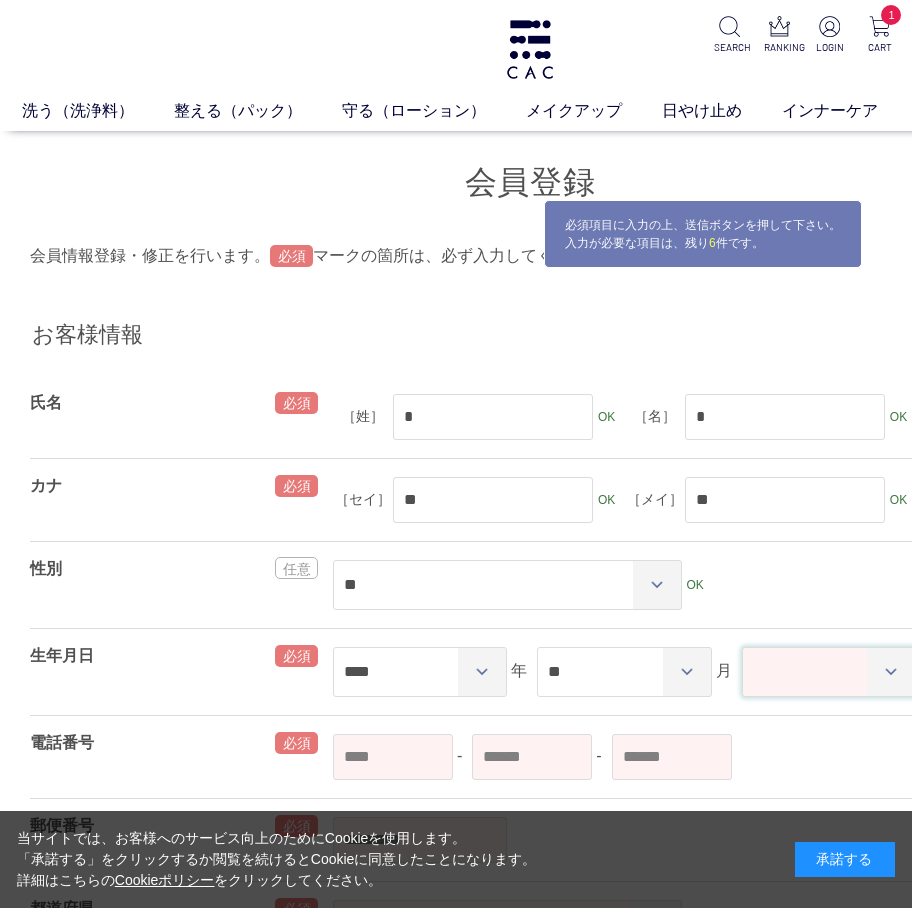 click on "** ** ** ** ** ** ** ** ** ** ** ** ** ** ** ** ** ** ** ** ** ** ** ** ** ** ** ** ** ** **" at bounding box center [829, 672] 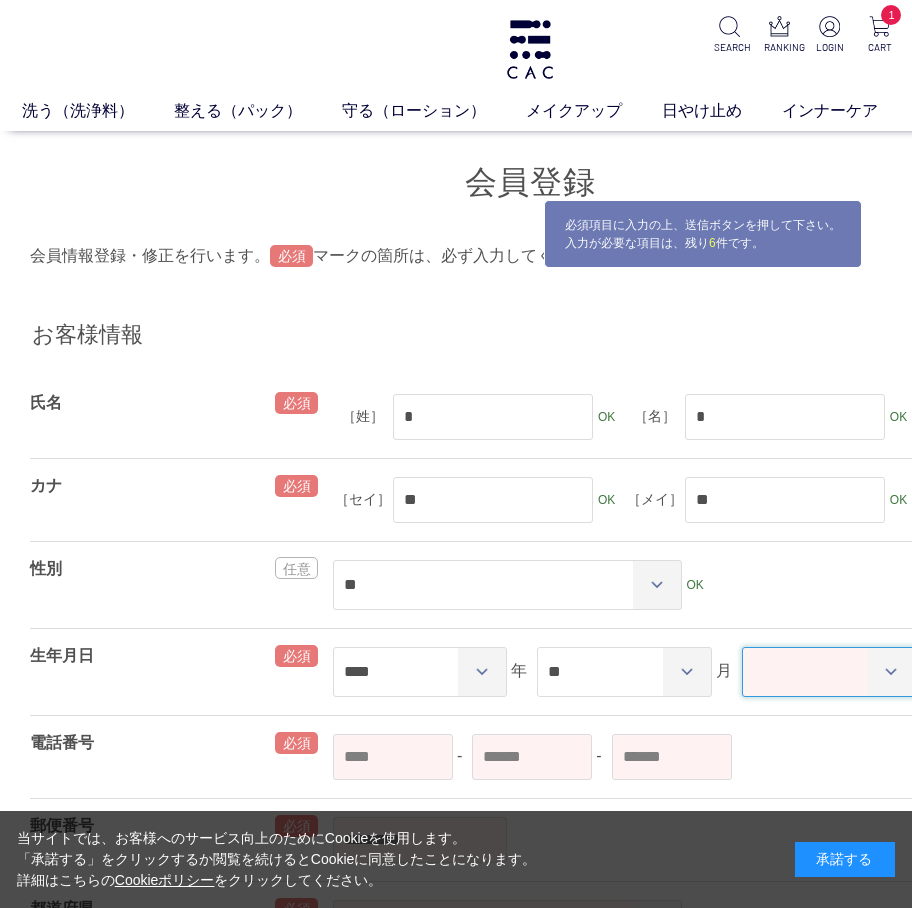 select on "**" 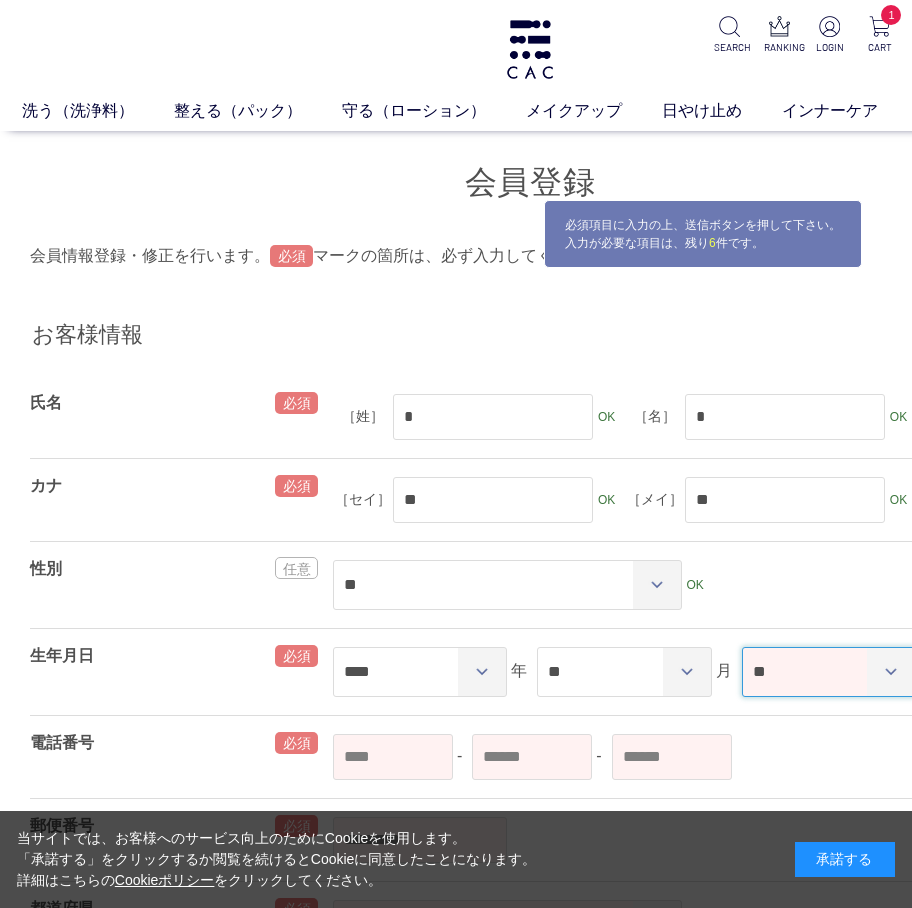 click on "** ** ** ** ** ** ** ** ** ** ** ** ** ** ** ** ** ** ** ** ** ** ** ** ** ** ** ** ** ** **" at bounding box center (829, 672) 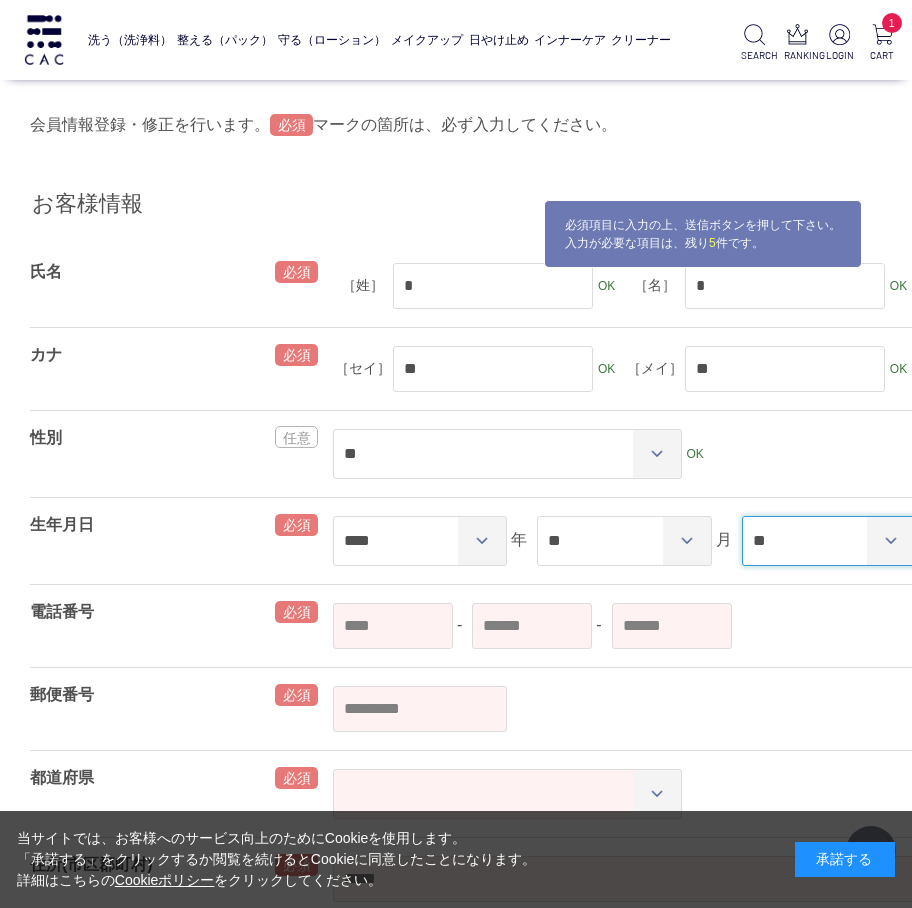 scroll, scrollTop: 267, scrollLeft: 0, axis: vertical 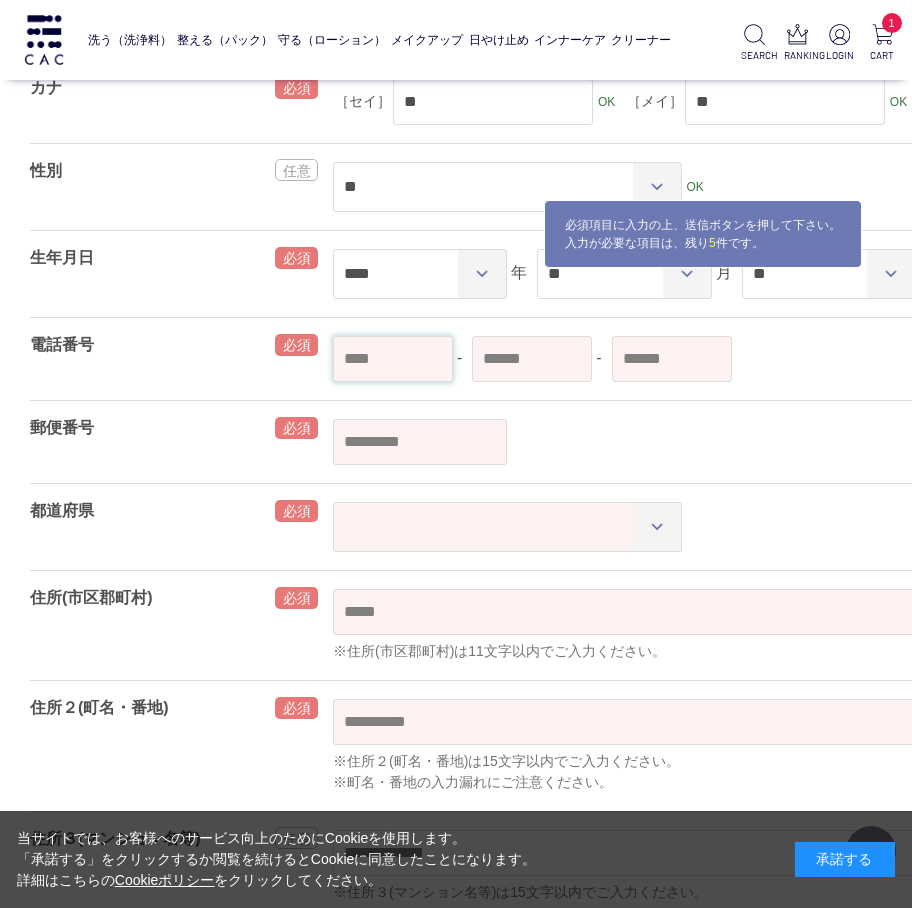 click at bounding box center (393, 359) 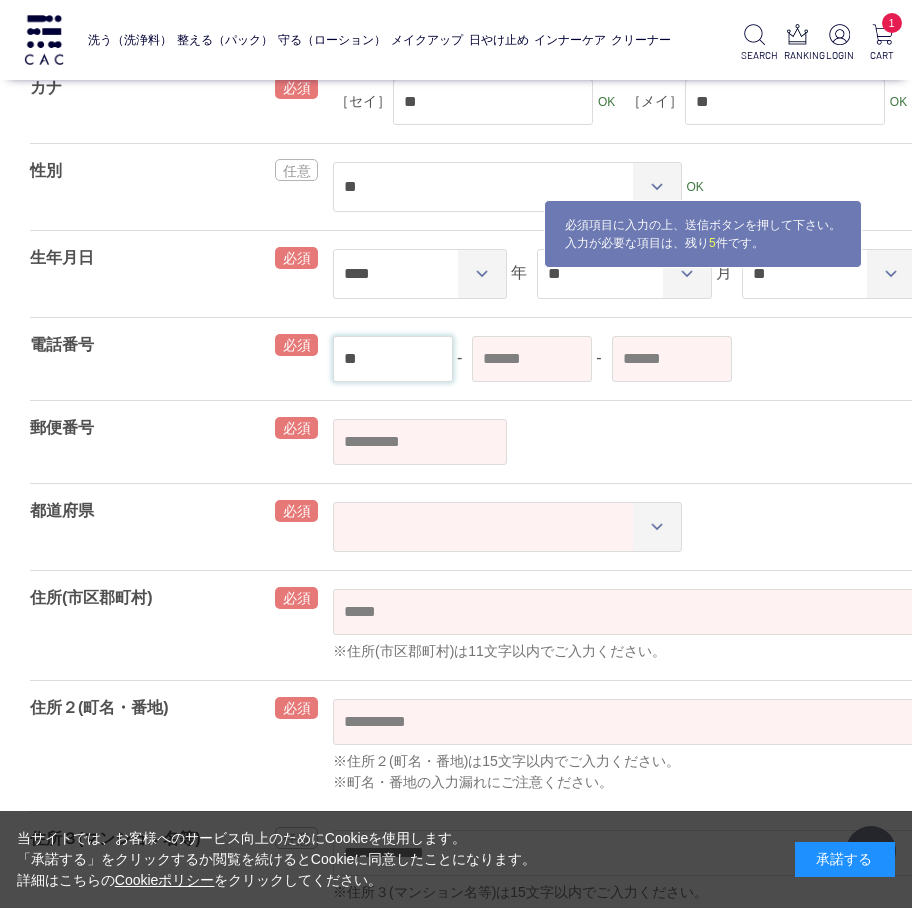 type on "**" 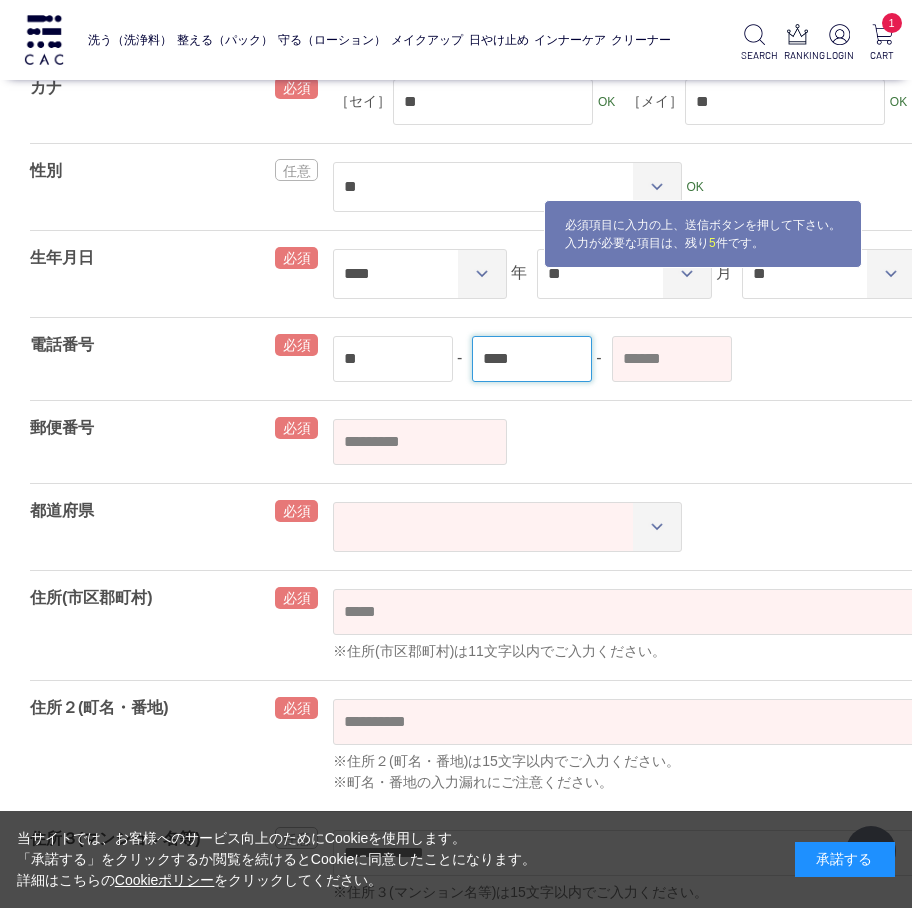 type on "****" 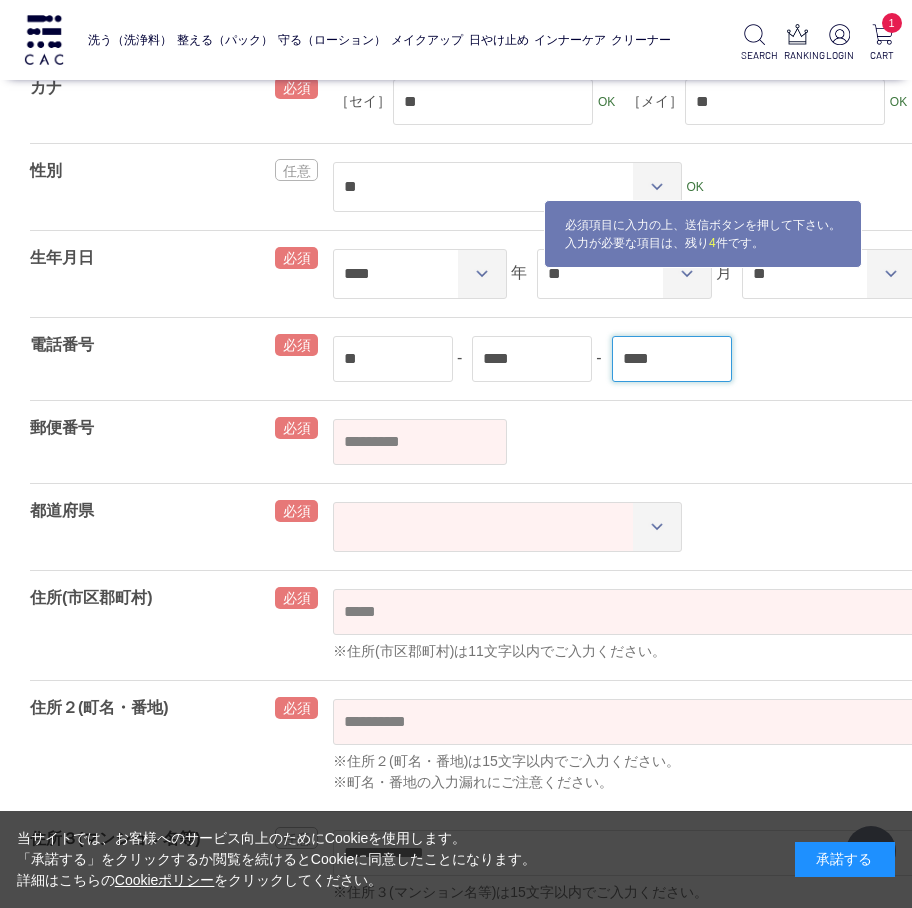 type on "****" 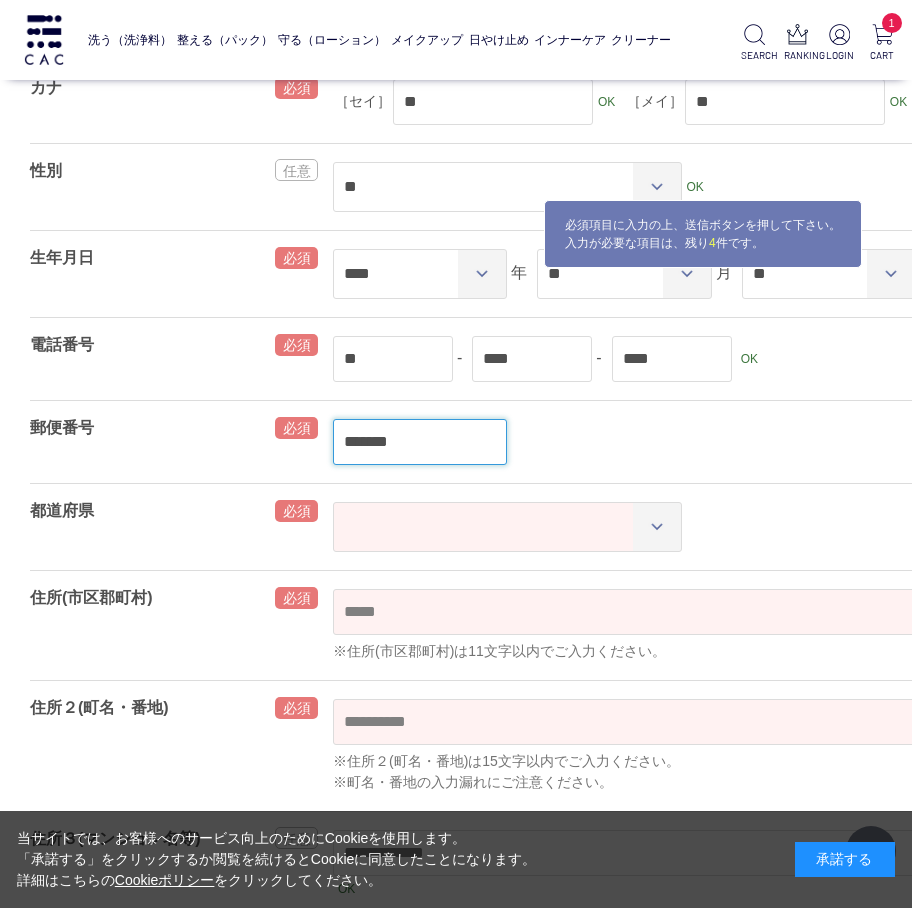 type on "*******" 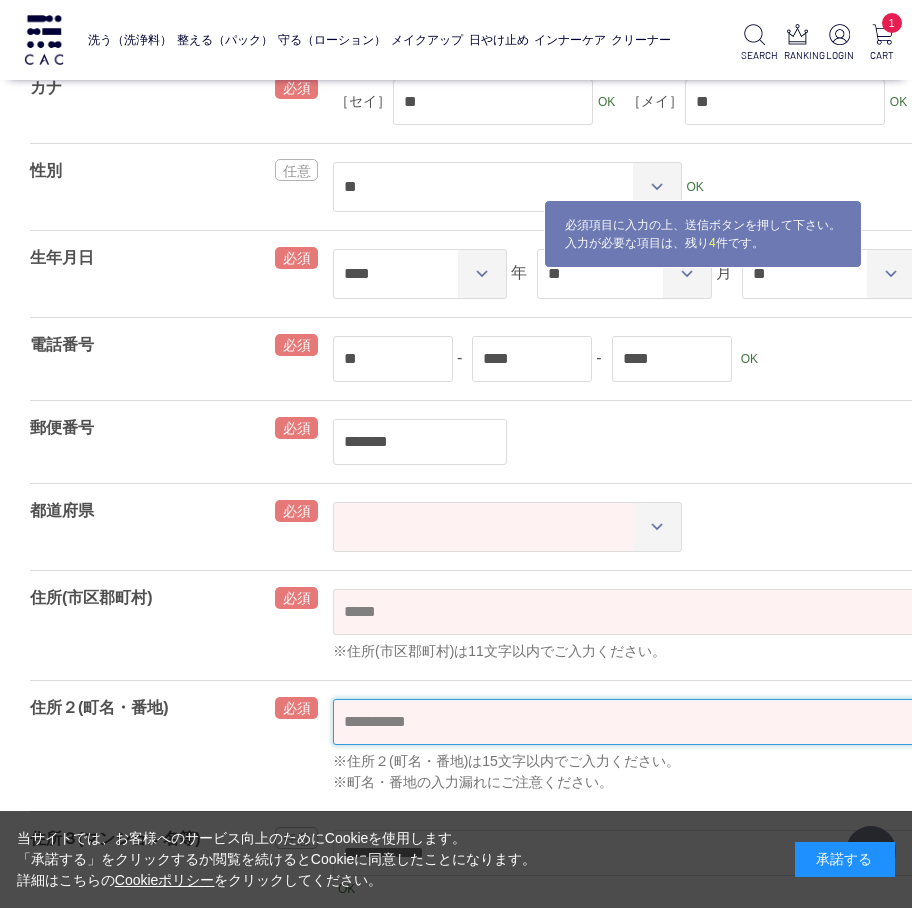 select 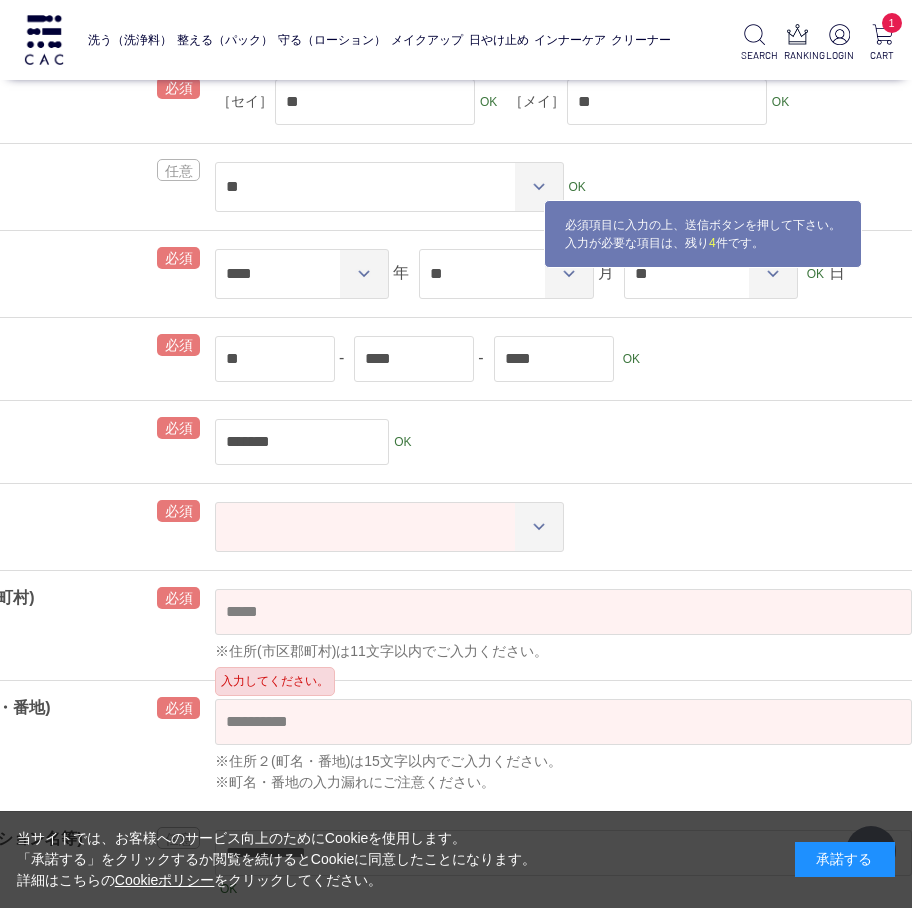 click on "*** *** *** *** *** *** *** *** *** *** *** *** *** **** *** *** *** *** *** *** *** *** *** *** *** *** *** *** *** **** *** *** *** *** *** *** *** *** *** *** *** *** *** *** *** **** *** OK" at bounding box center [563, 527] 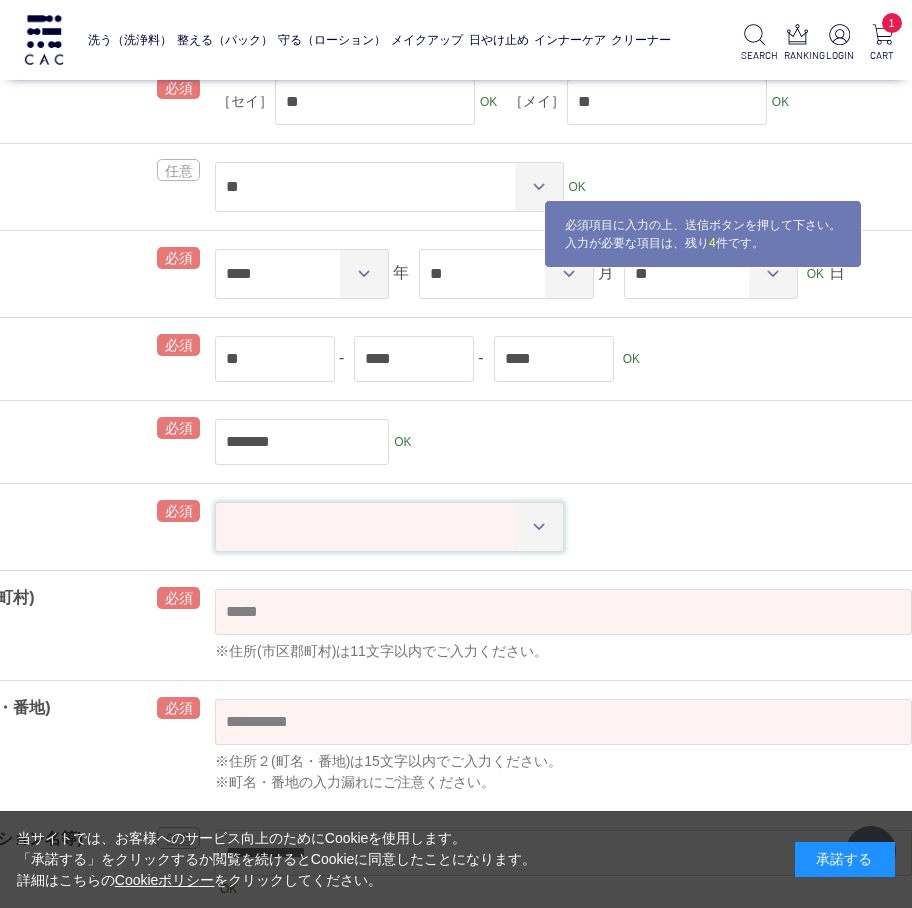 click on "*** *** *** *** *** *** *** *** *** *** *** *** *** **** *** *** *** *** *** *** *** *** *** *** *** *** *** *** *** **** *** *** *** *** *** *** *** *** *** *** *** *** *** *** *** **** ***" at bounding box center (389, 527) 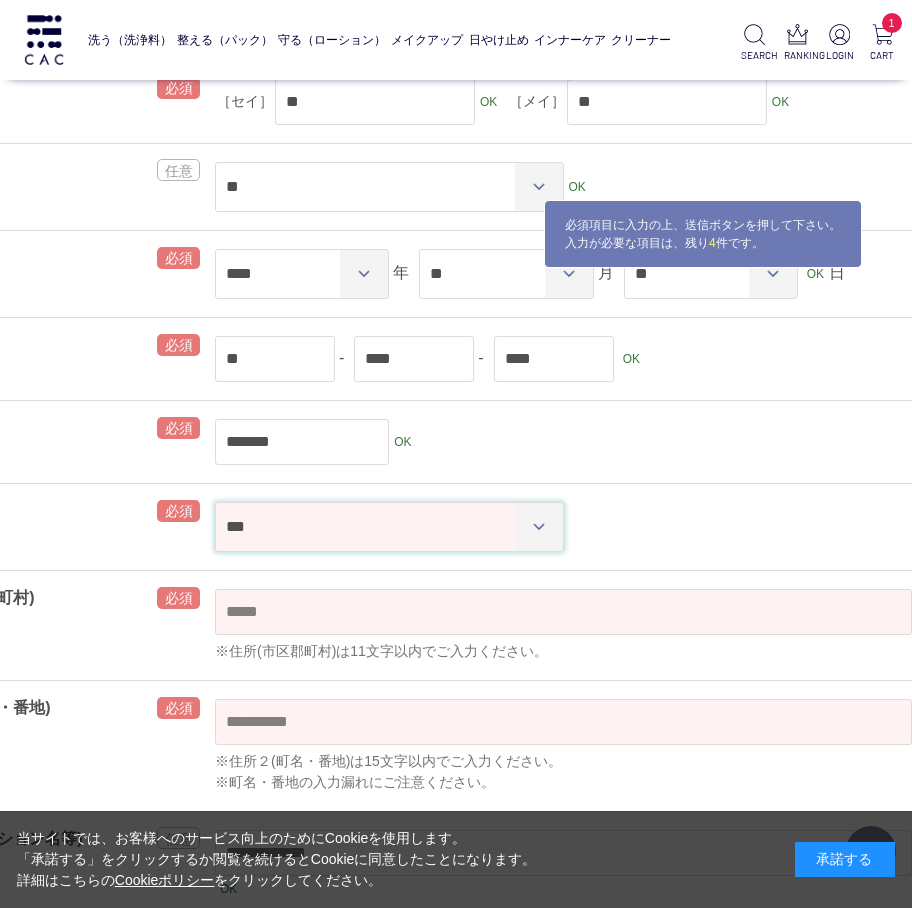 click on "*** *** *** *** *** *** *** *** *** *** *** *** *** **** *** *** *** *** *** *** *** *** *** *** *** *** *** *** *** **** *** *** *** *** *** *** *** *** *** *** *** *** *** *** *** **** ***" at bounding box center (389, 527) 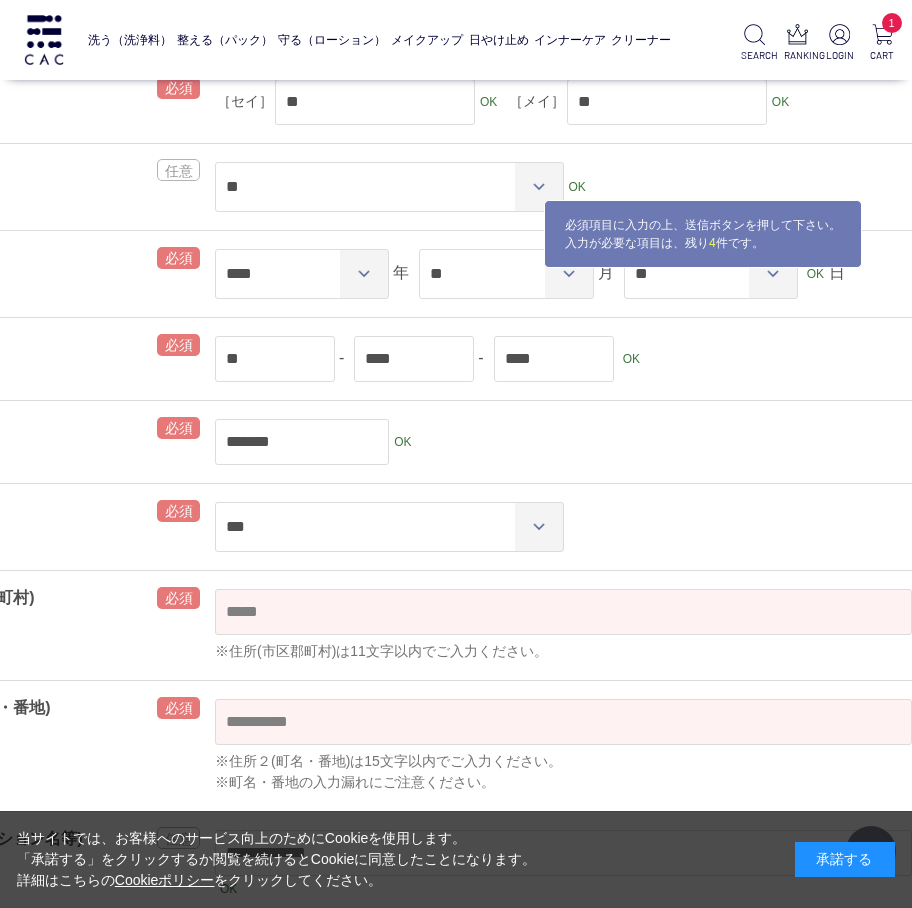 click on "******* OK" at bounding box center [563, 442] 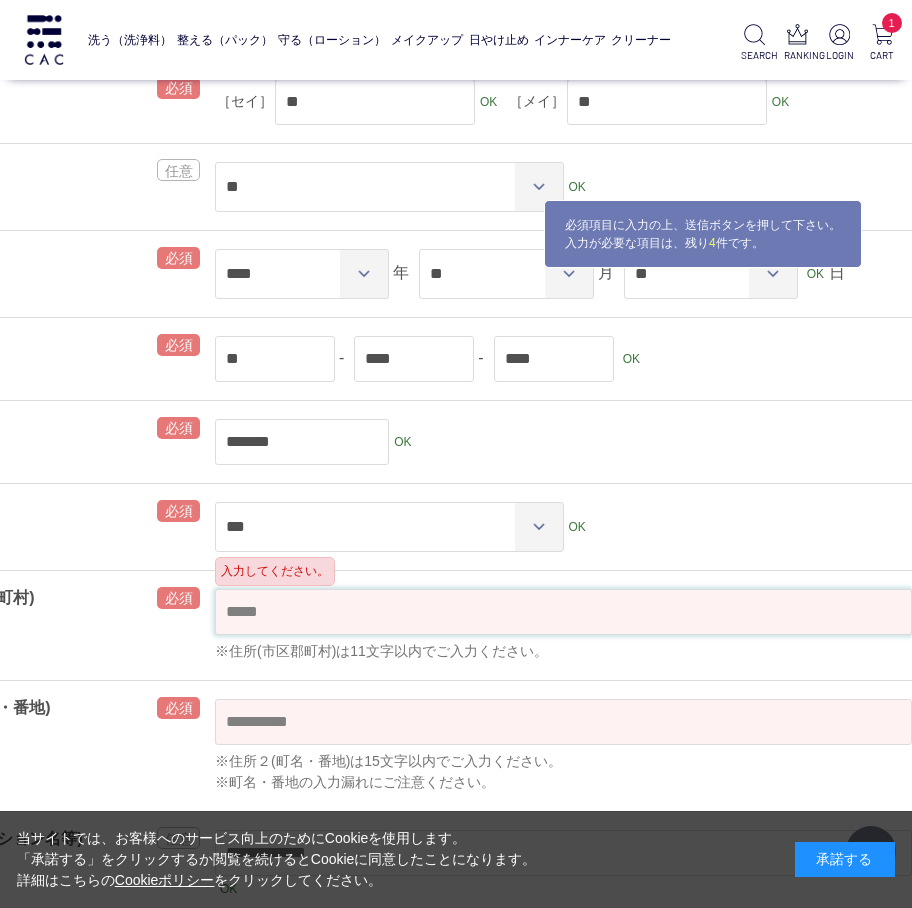 click at bounding box center [563, 612] 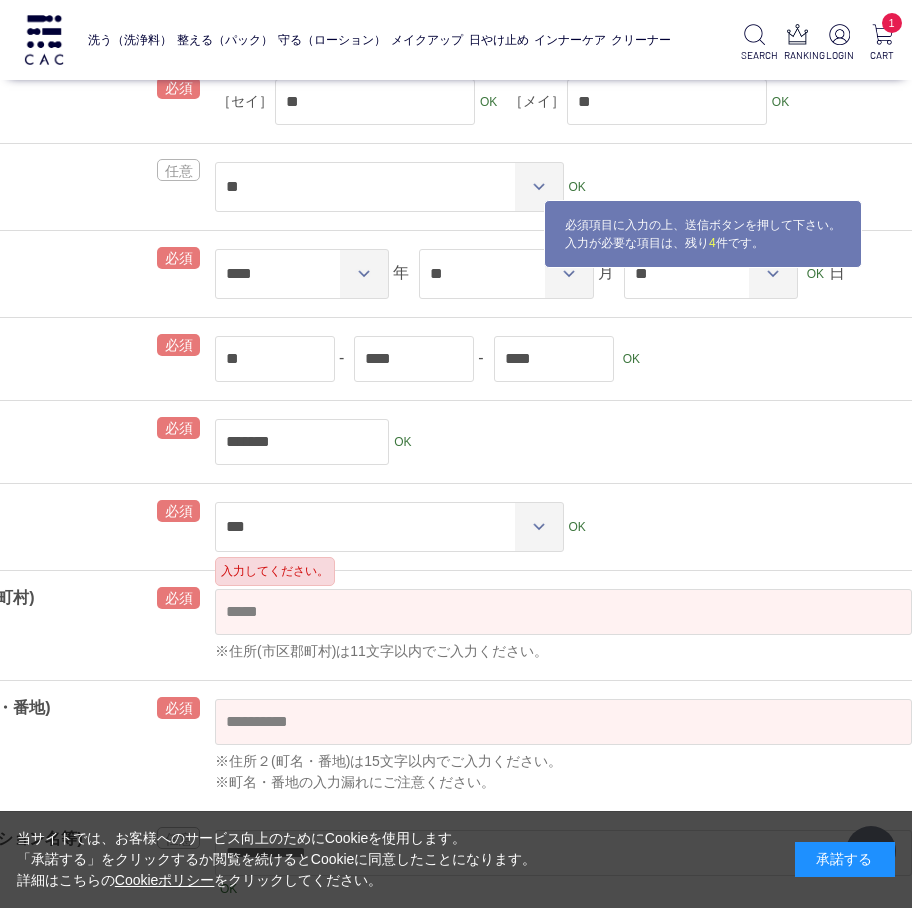 type on "***" 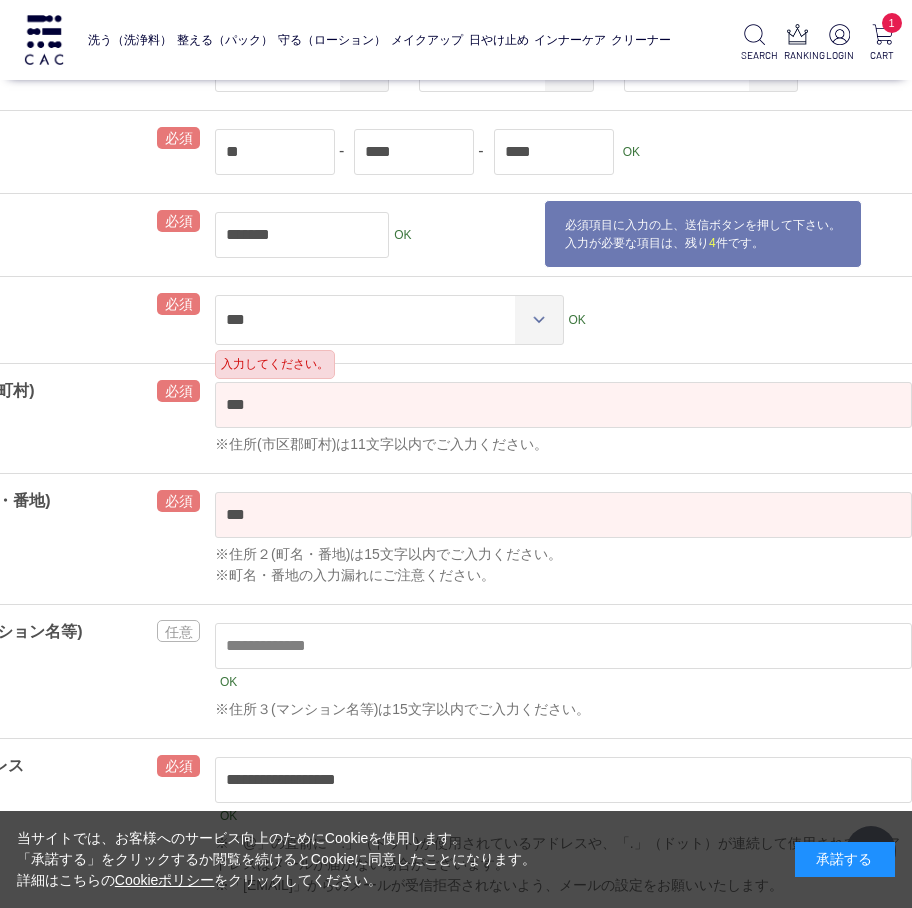 scroll, scrollTop: 533, scrollLeft: 118, axis: both 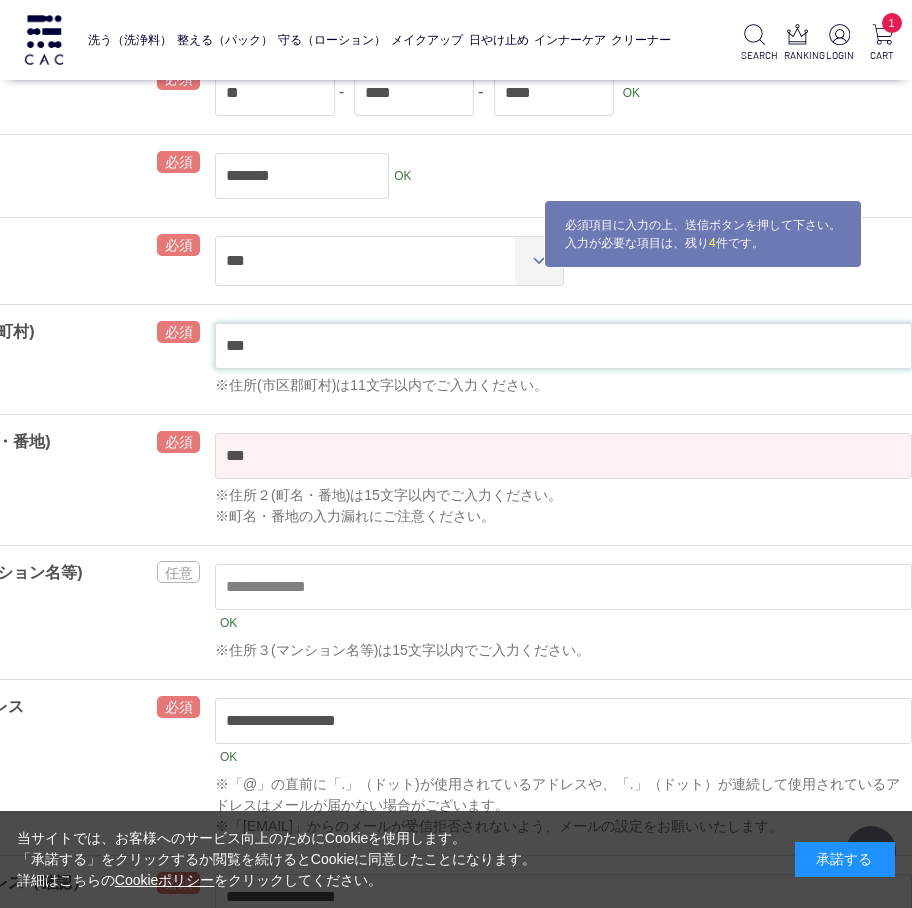 click on "***" at bounding box center [563, 346] 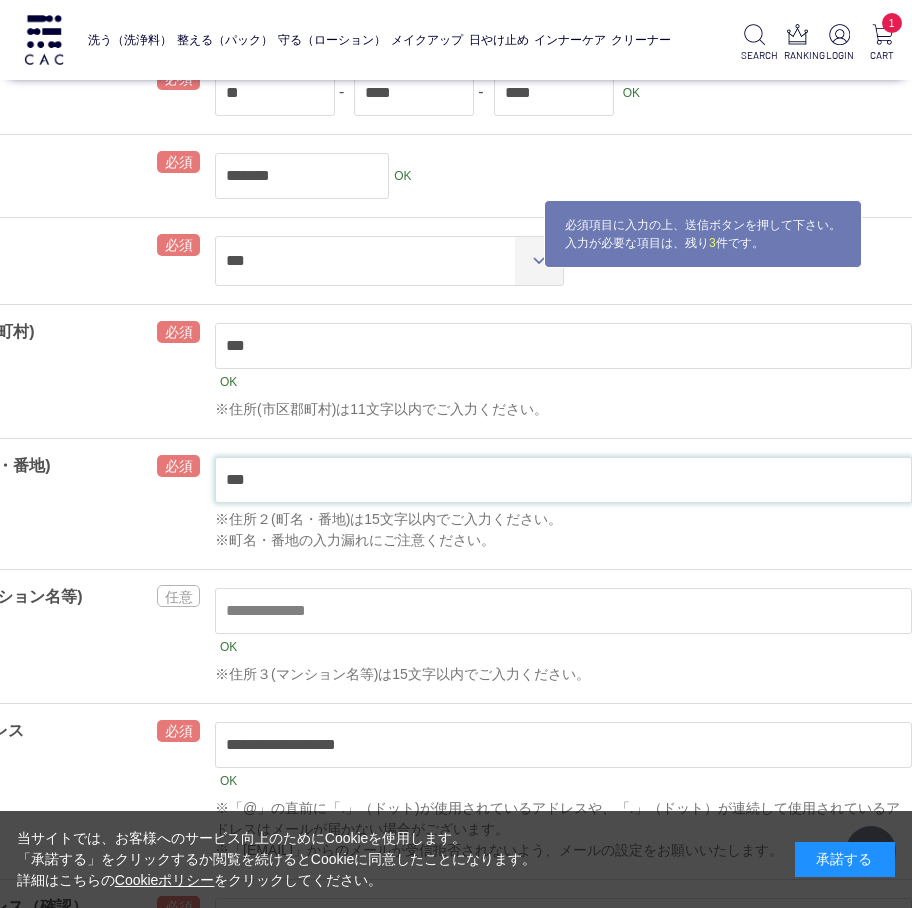 click on "***" at bounding box center [563, 480] 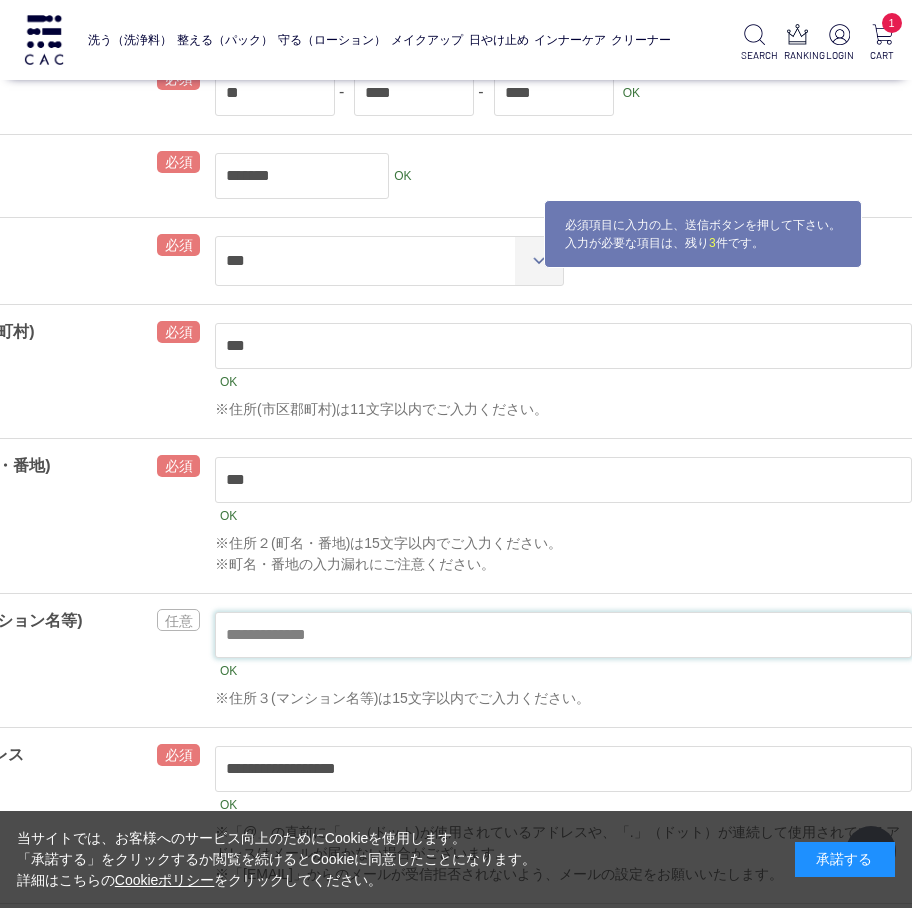 click at bounding box center (563, 635) 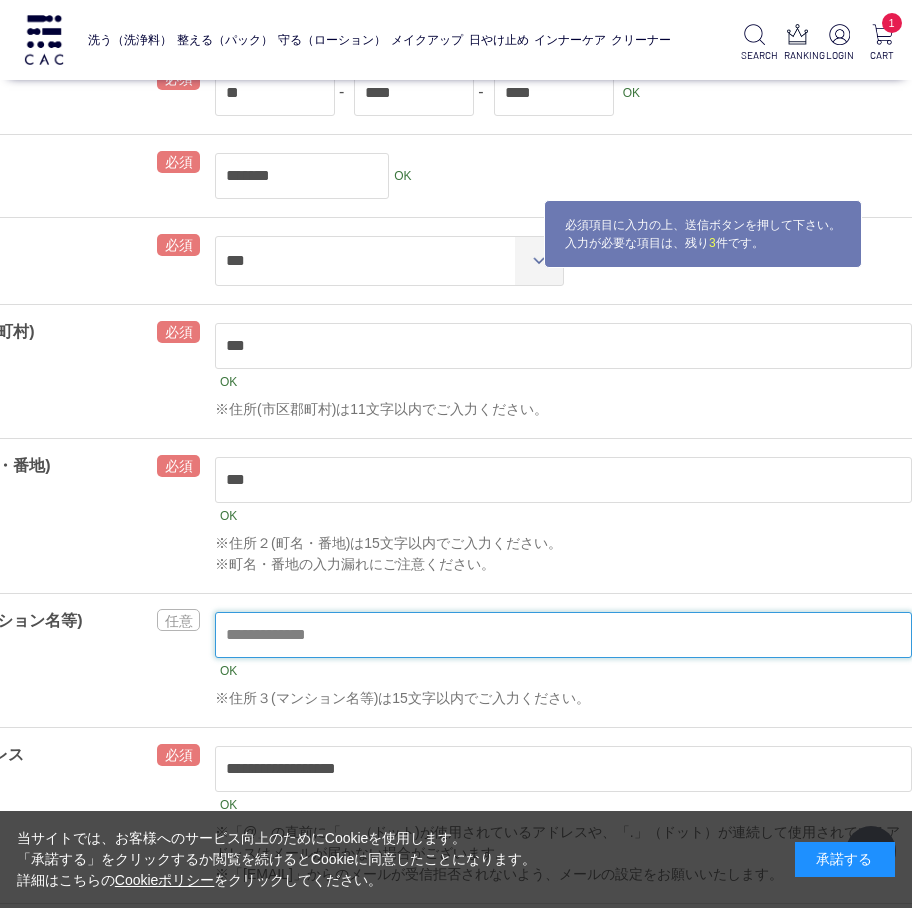 paste on "**********" 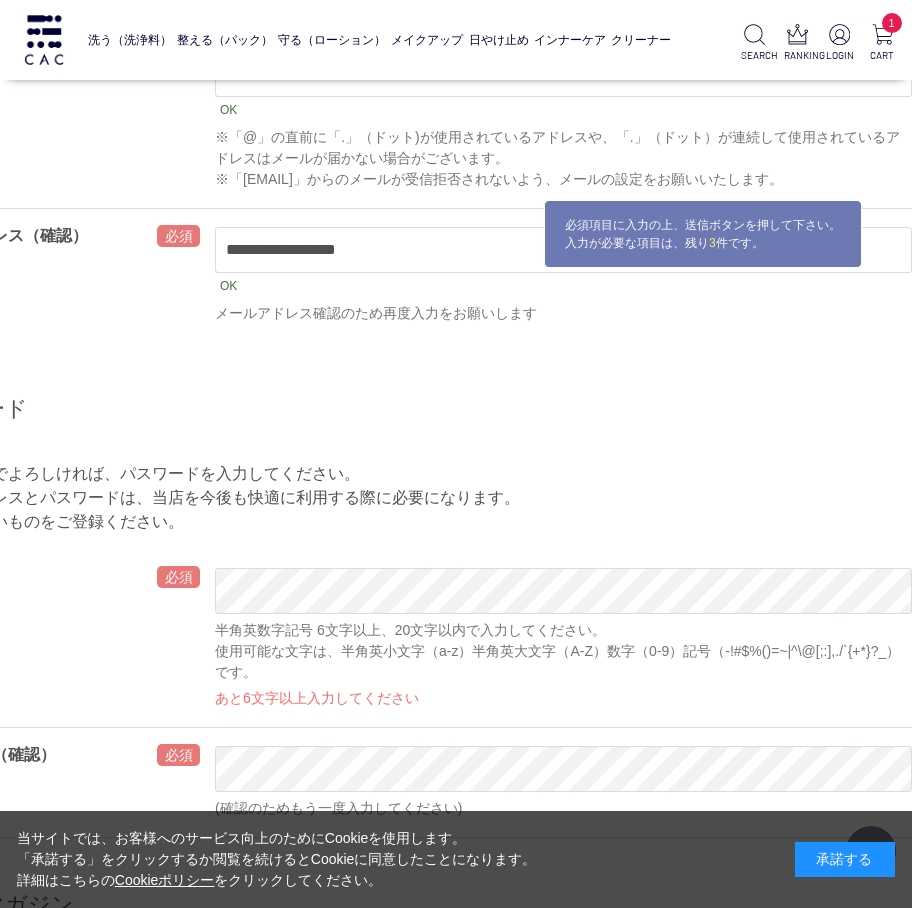 scroll, scrollTop: 1333, scrollLeft: 118, axis: both 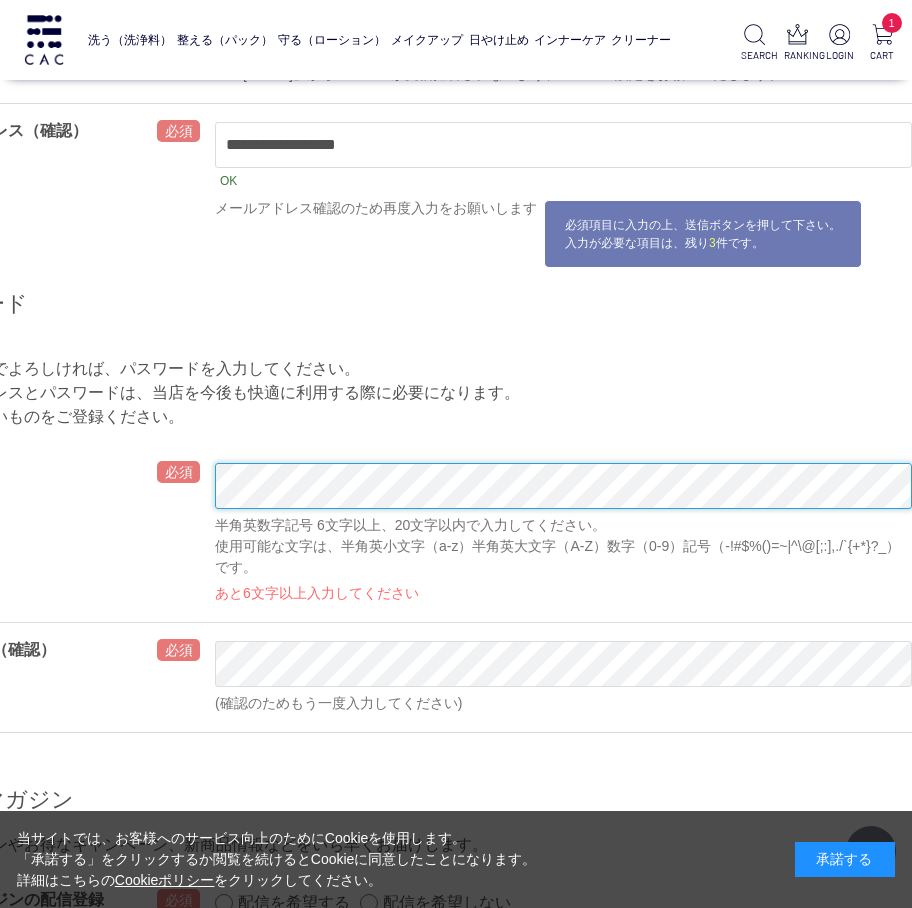 type on "**********" 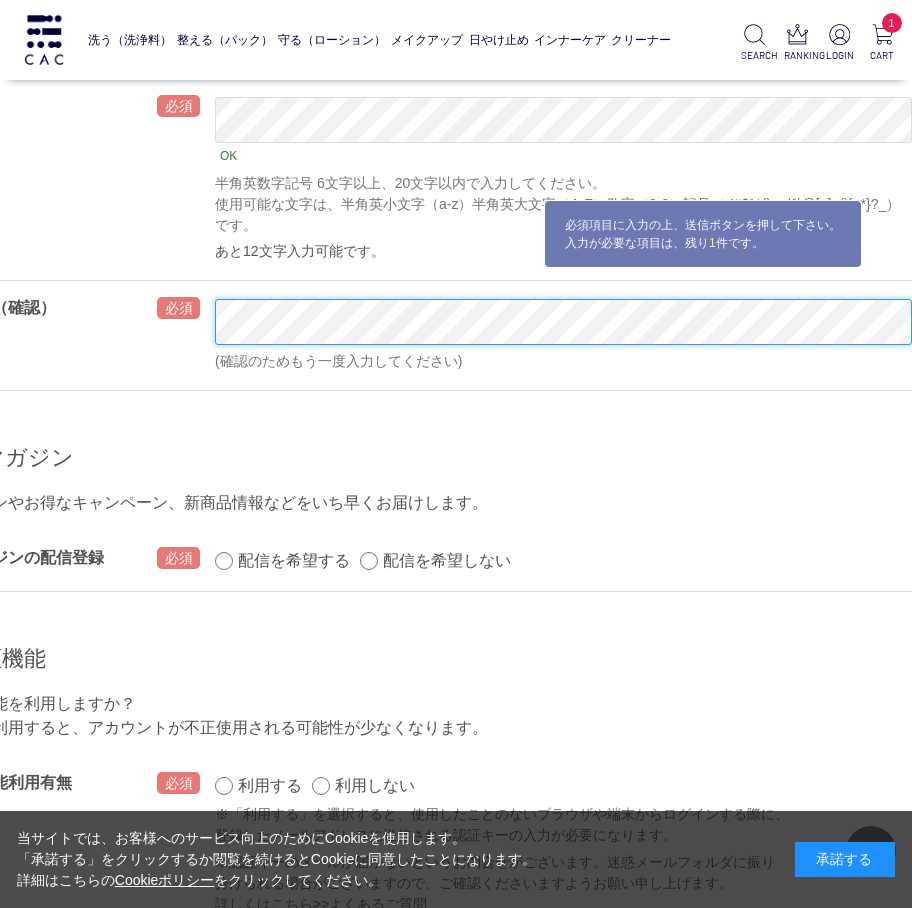 scroll, scrollTop: 1867, scrollLeft: 118, axis: both 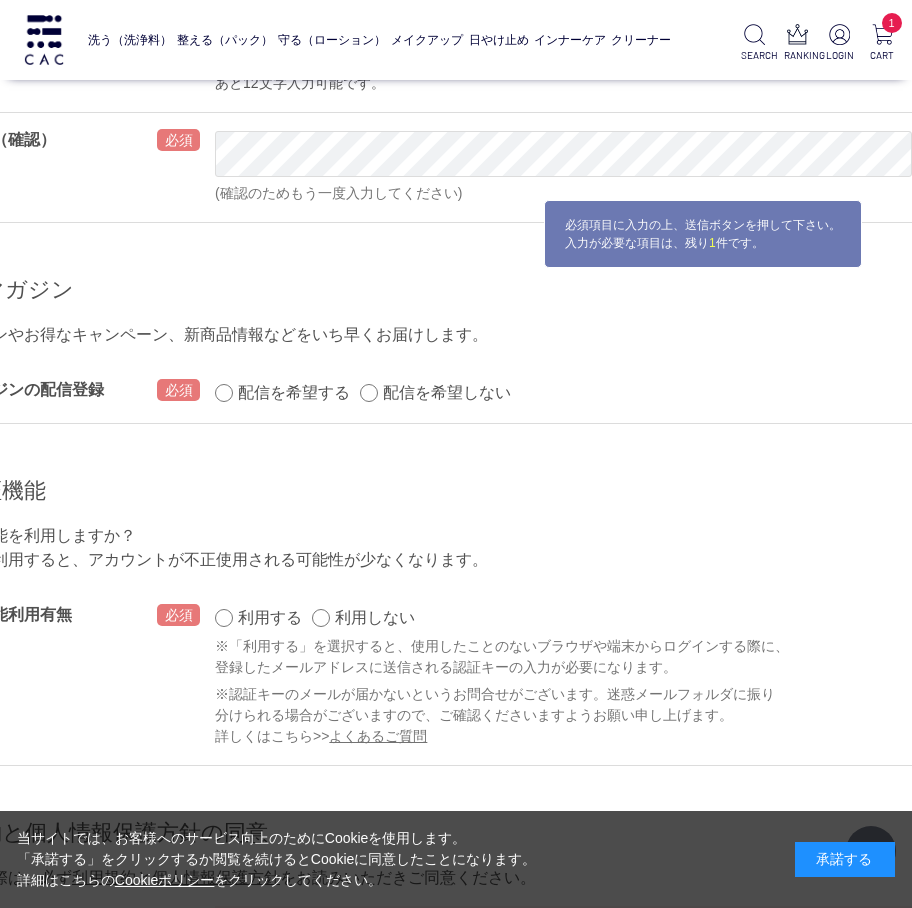 click on "配信を希望する 配信を希望しない OK" at bounding box center [563, 393] 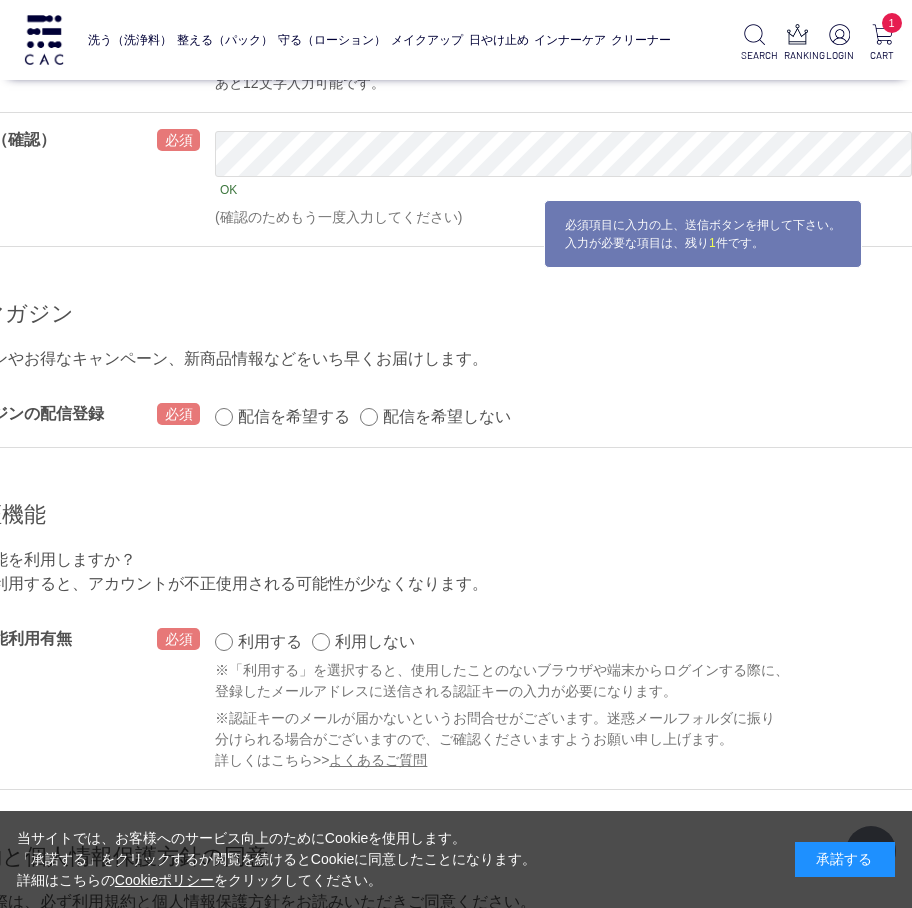 click on "配信を希望する 配信を希望しない OK" at bounding box center (563, 417) 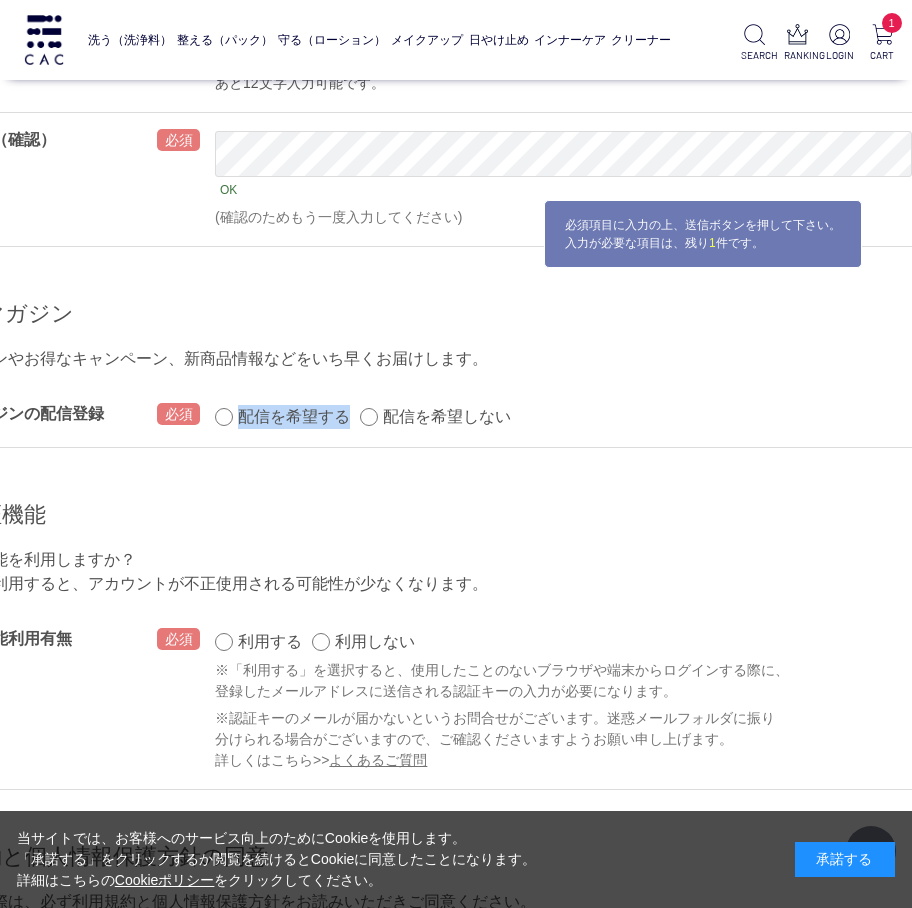 click on "配信を希望する 配信を希望しない OK" at bounding box center [563, 417] 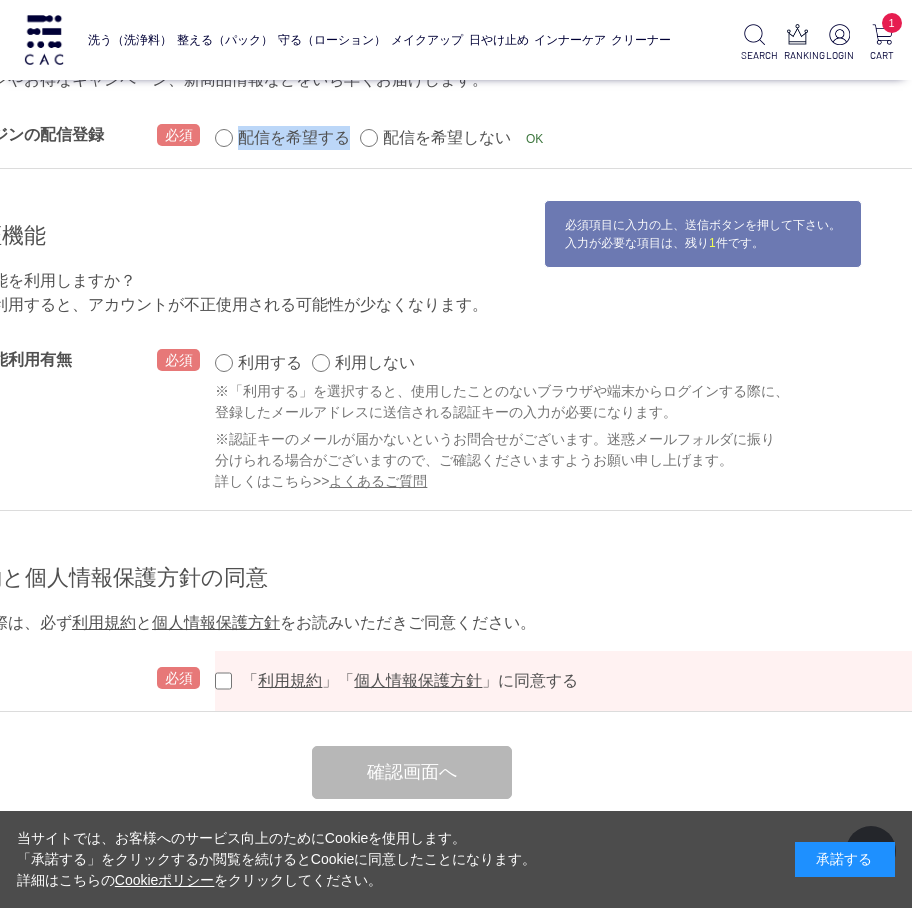 scroll, scrollTop: 2400, scrollLeft: 118, axis: both 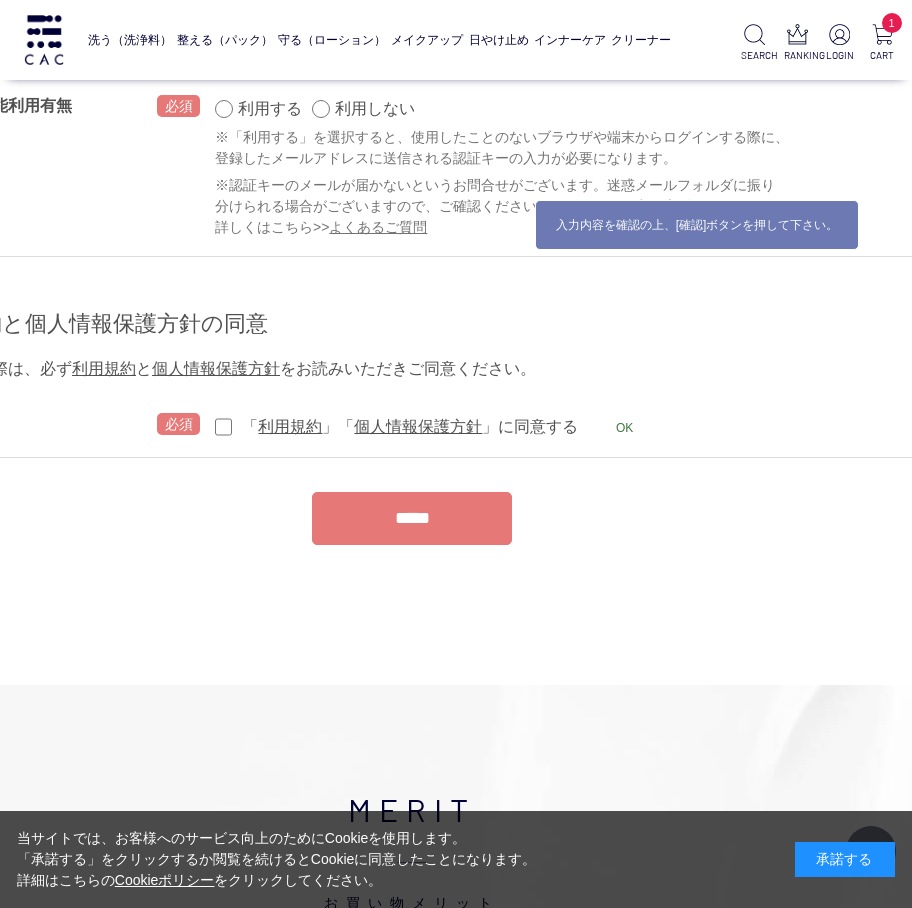 click on "*****" at bounding box center [412, 518] 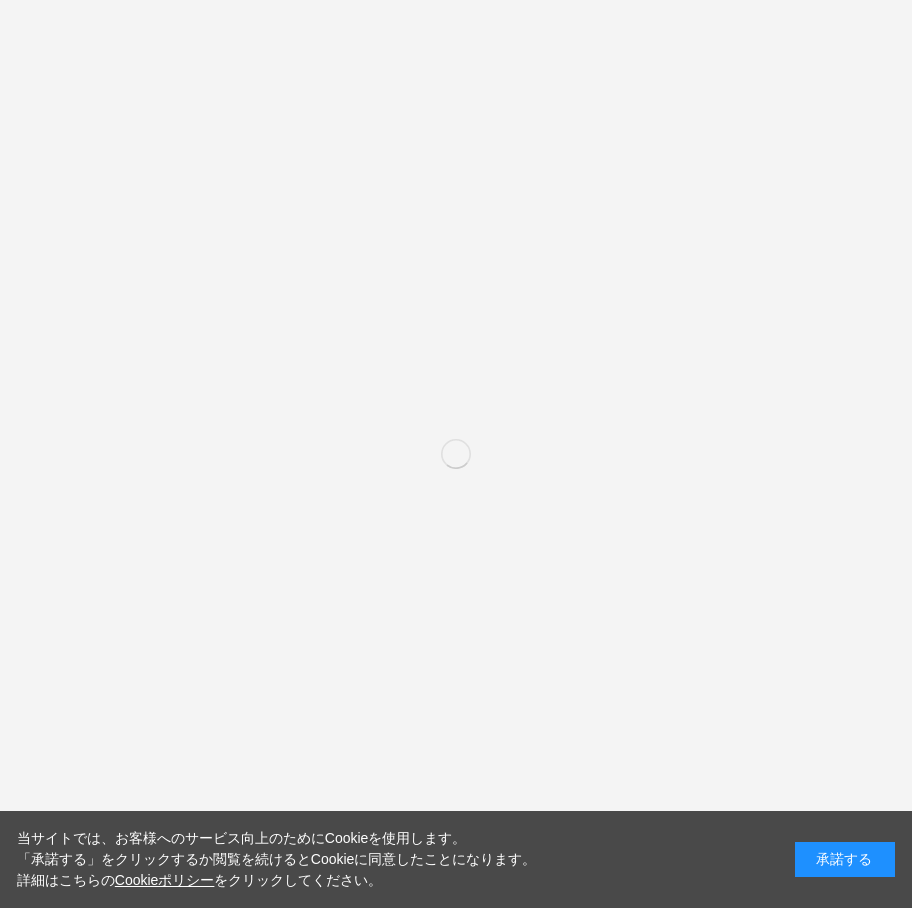 scroll, scrollTop: 0, scrollLeft: 0, axis: both 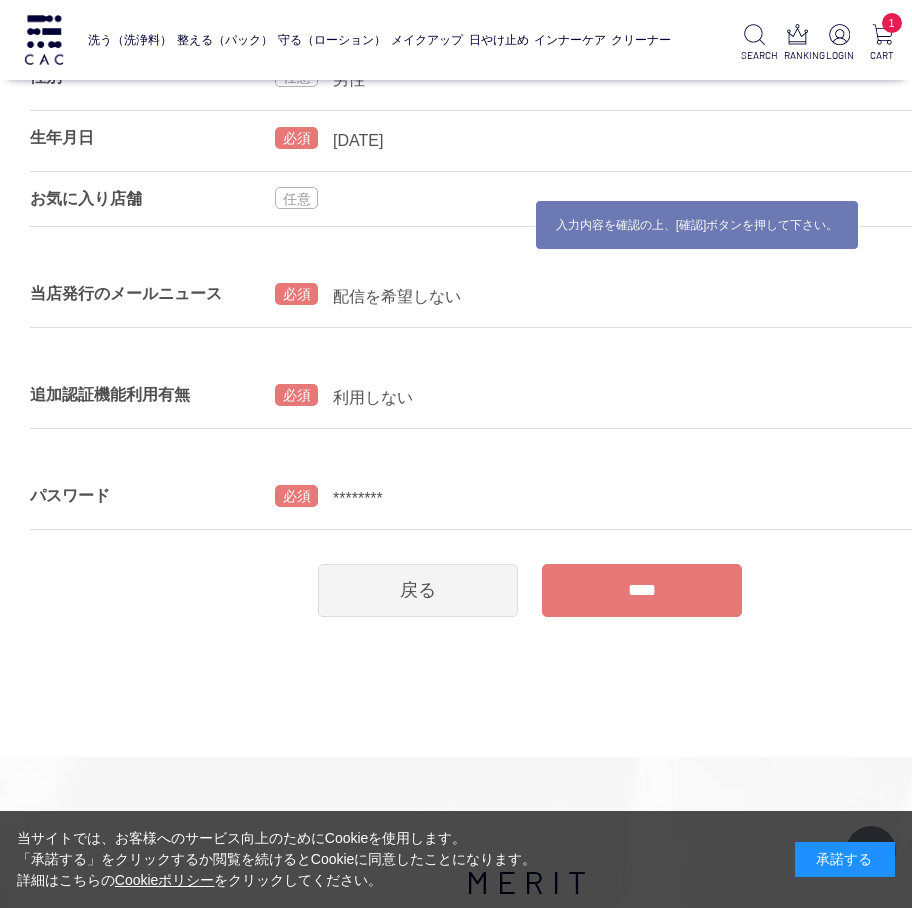 click on "****" at bounding box center [642, 590] 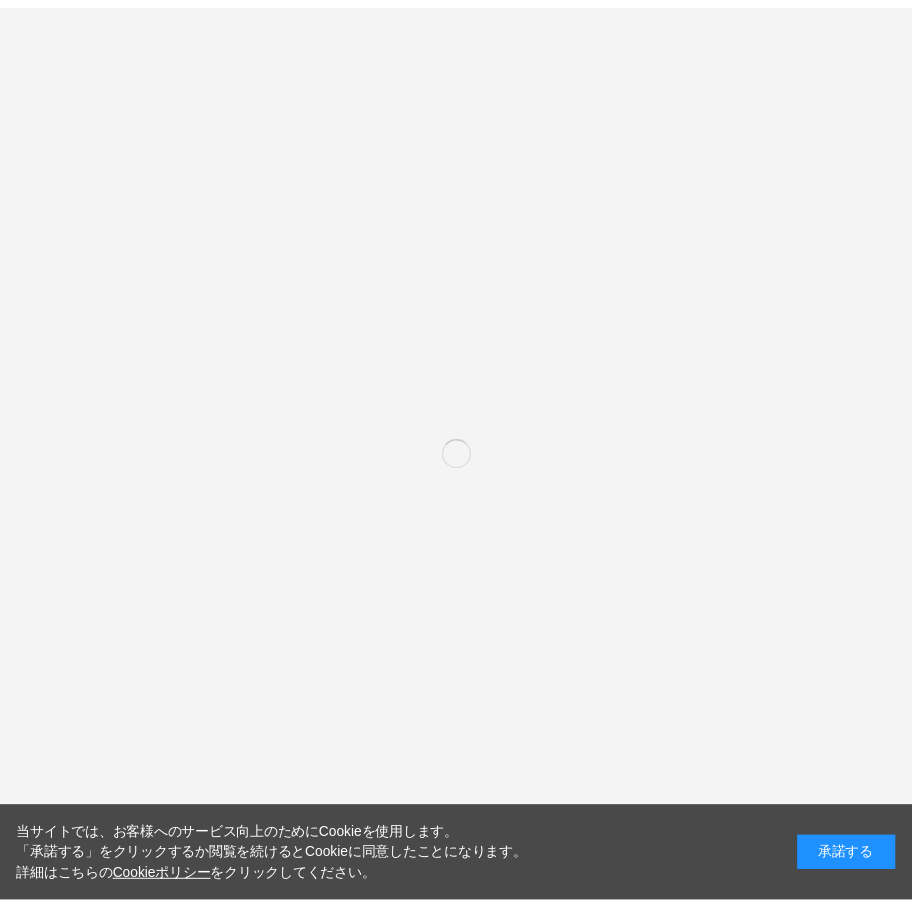 scroll, scrollTop: 0, scrollLeft: 0, axis: both 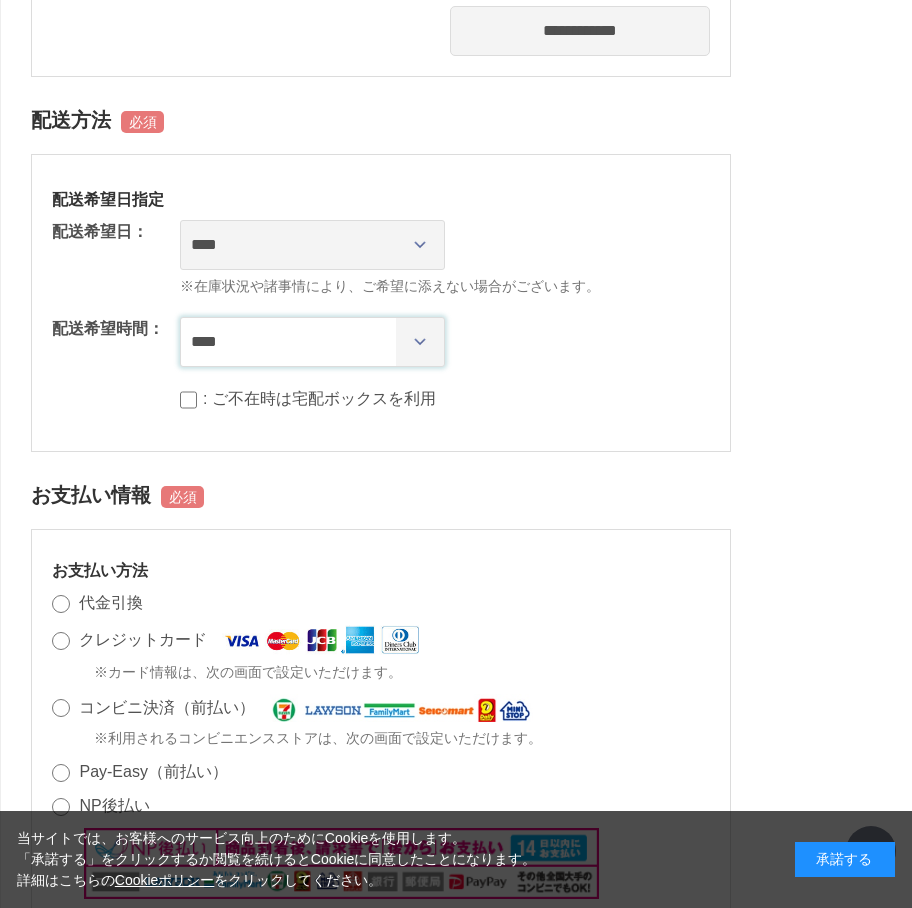 click on "**** *** ****** ****** ****** ******" at bounding box center (312, 342) 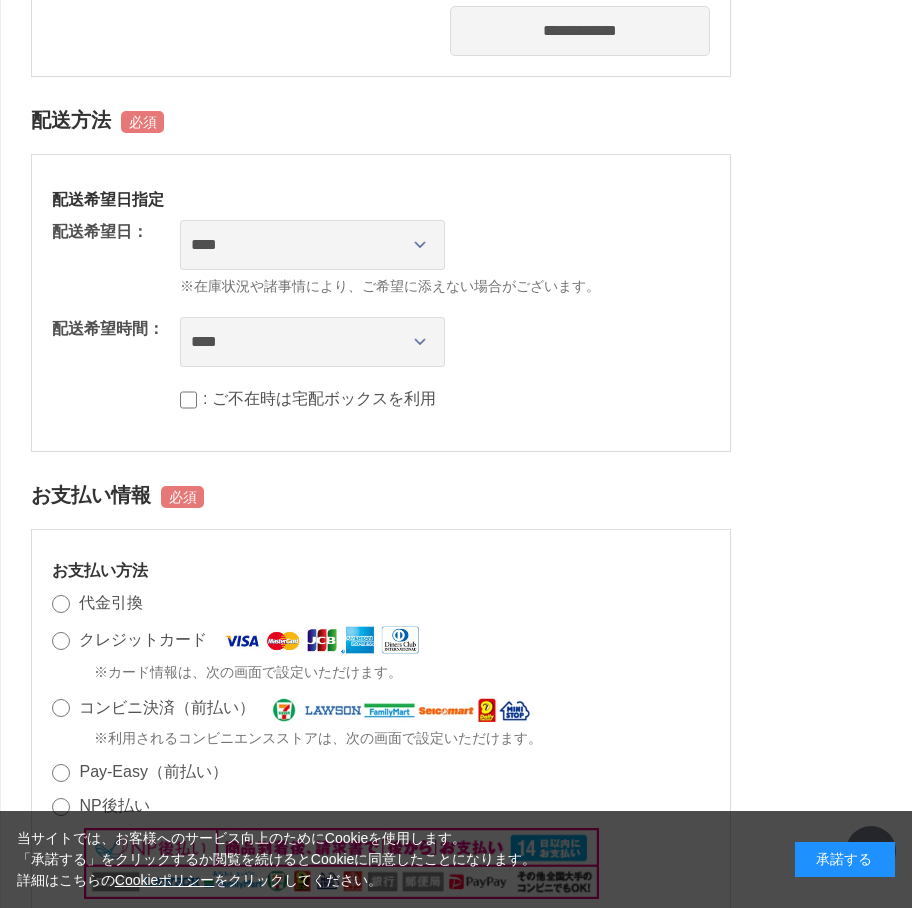 drag, startPoint x: 127, startPoint y: 640, endPoint x: 151, endPoint y: 629, distance: 26.400757 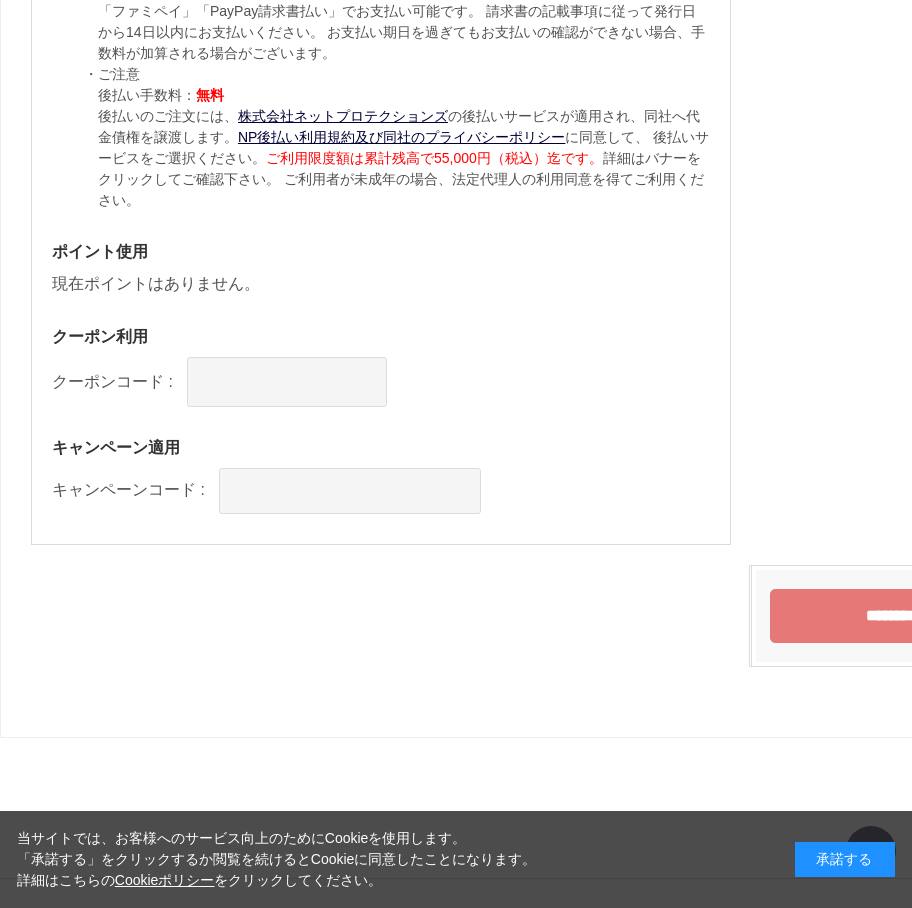 scroll, scrollTop: 1837, scrollLeft: 0, axis: vertical 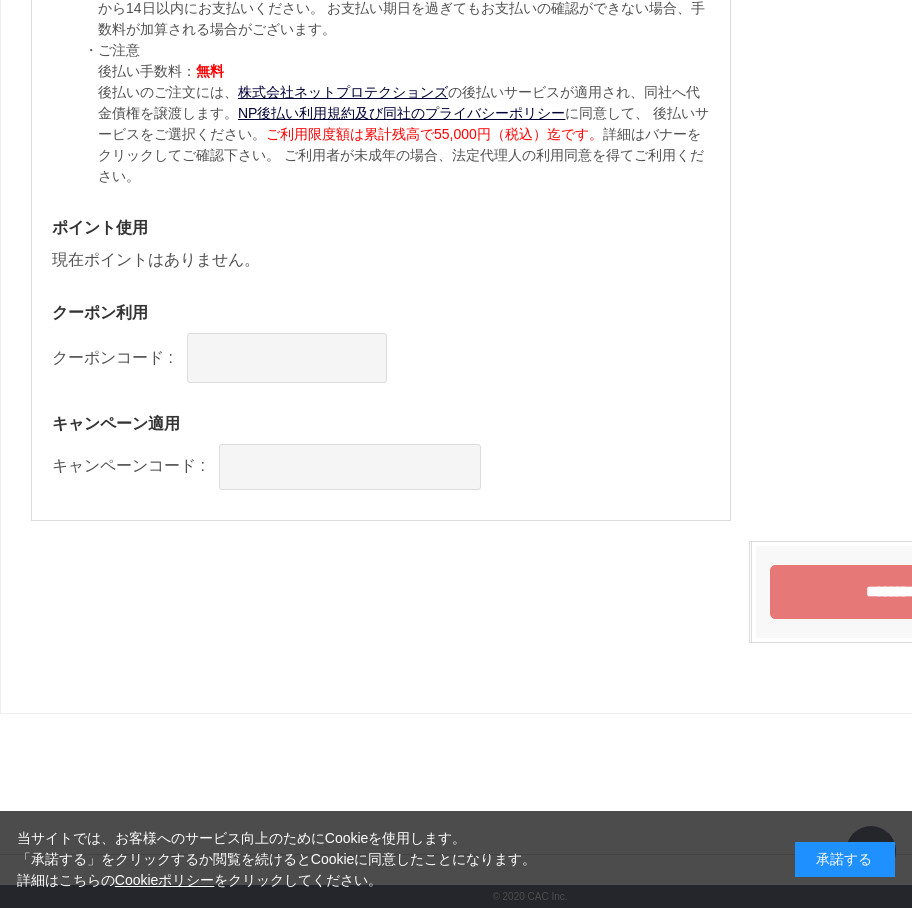 click on "********" at bounding box center [891, 592] 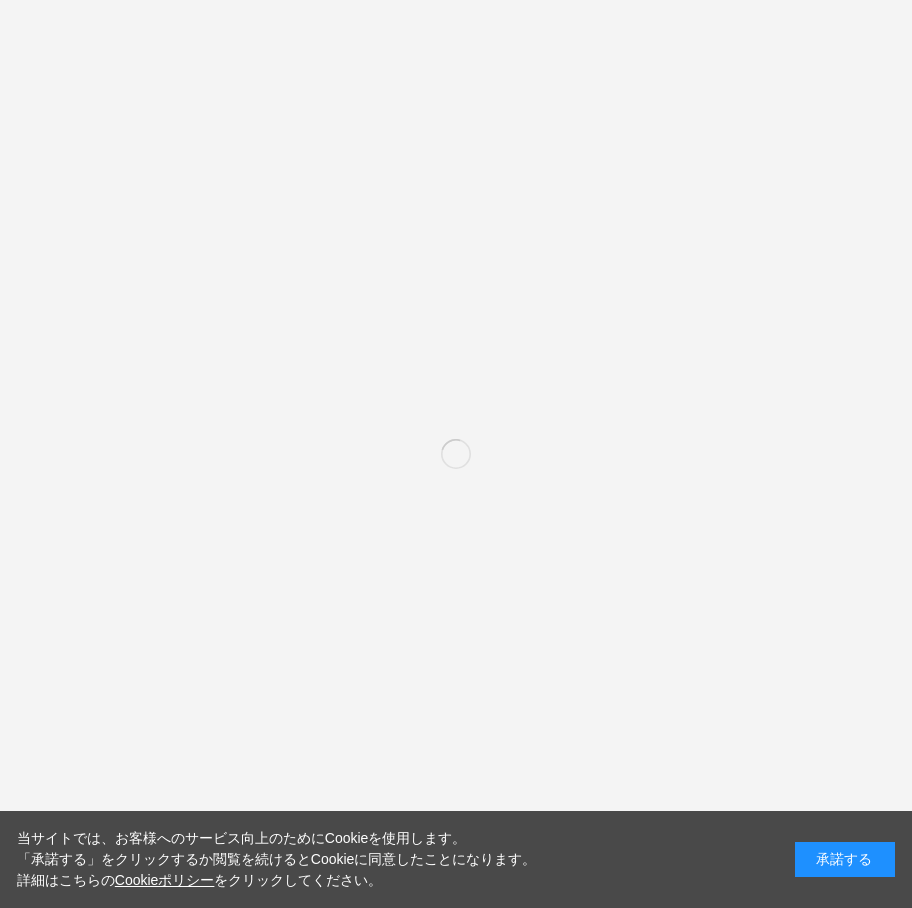 scroll, scrollTop: 0, scrollLeft: 0, axis: both 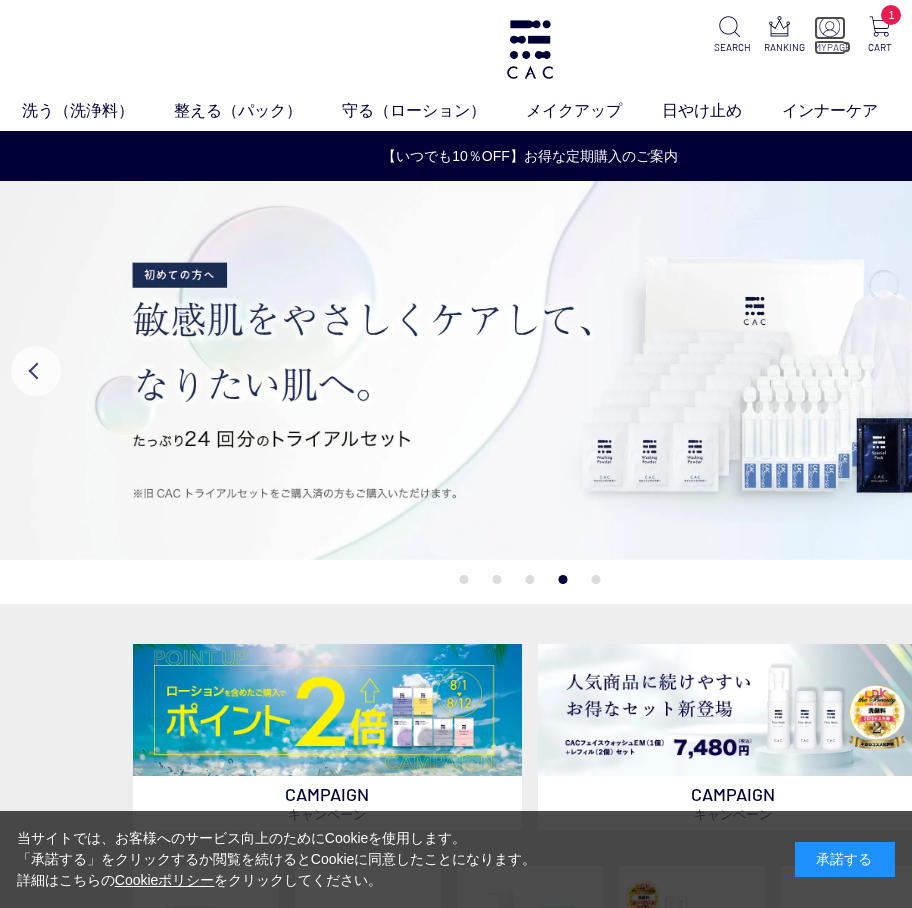 click at bounding box center [829, 26] 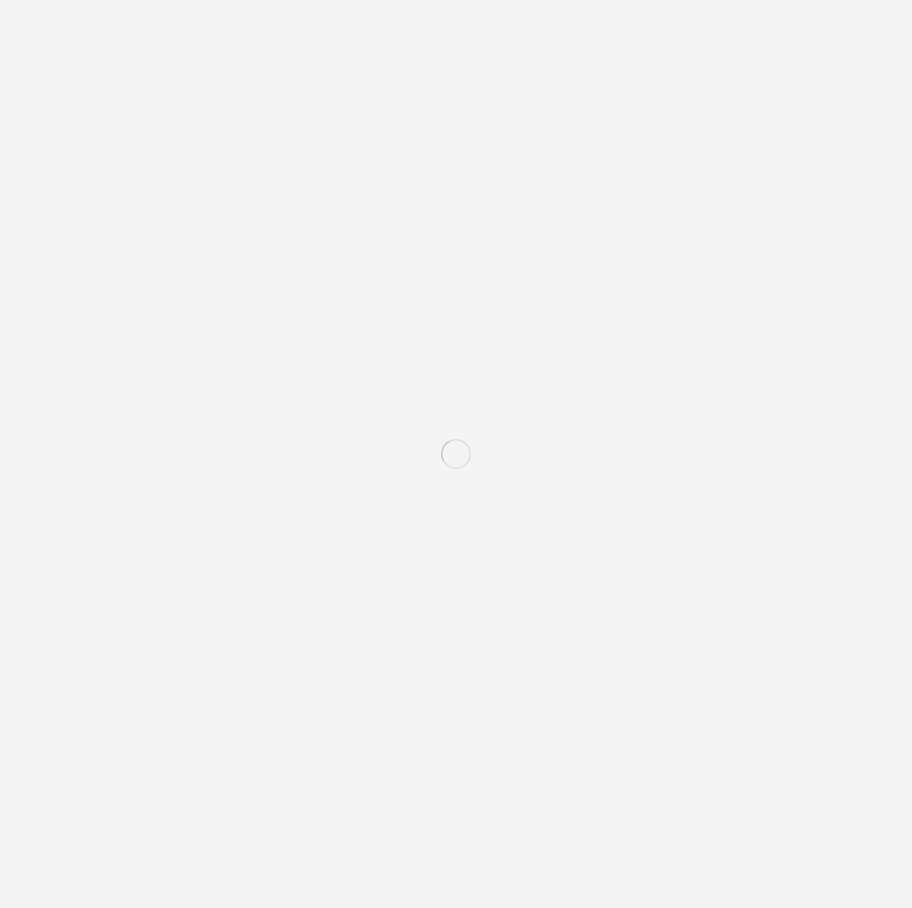 scroll, scrollTop: 0, scrollLeft: 0, axis: both 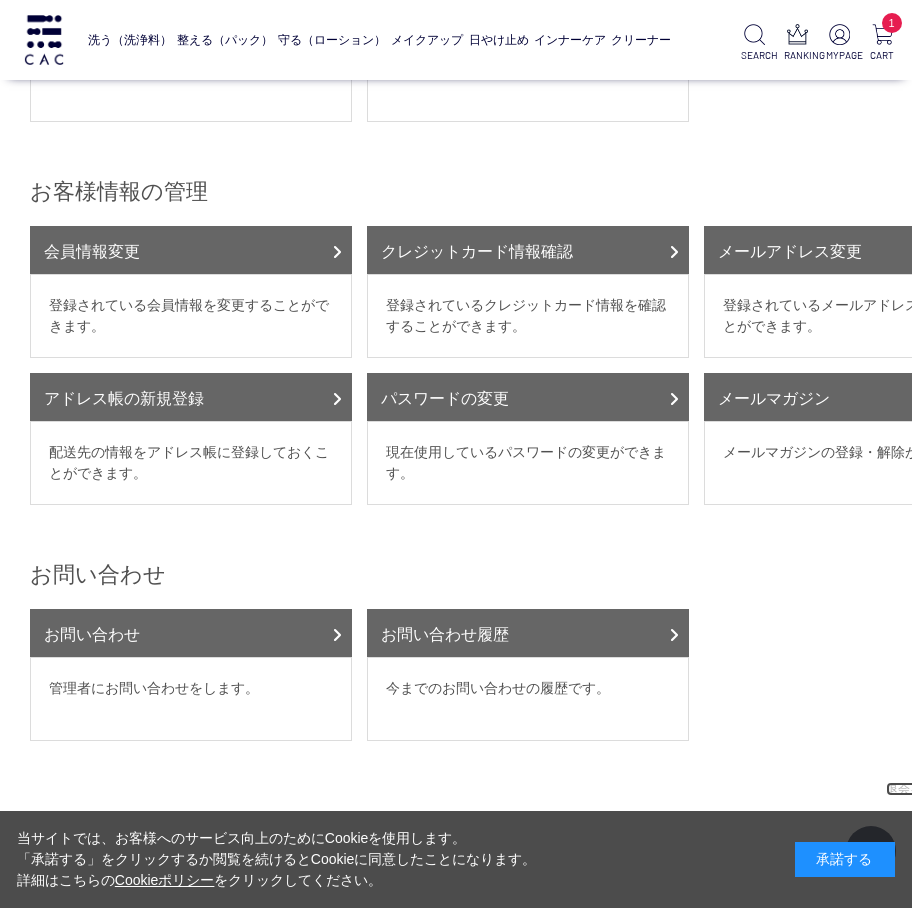 click on "退会をご希望の方はこちら" at bounding box center (958, 789) 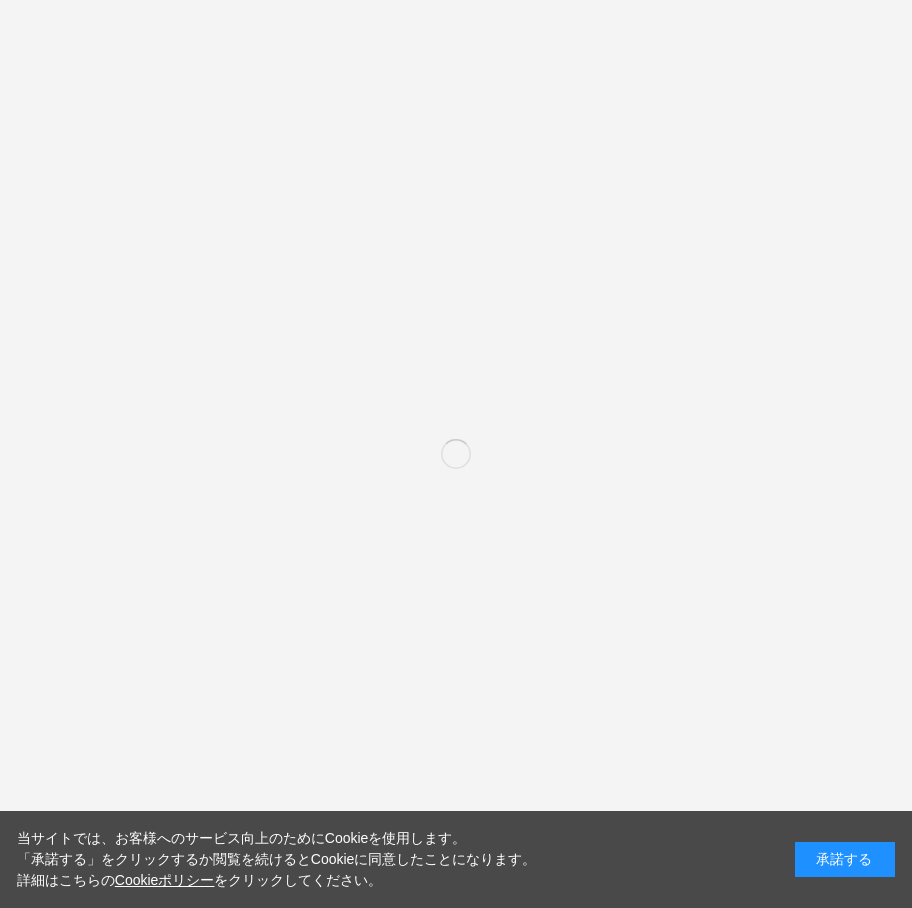 scroll, scrollTop: 0, scrollLeft: 0, axis: both 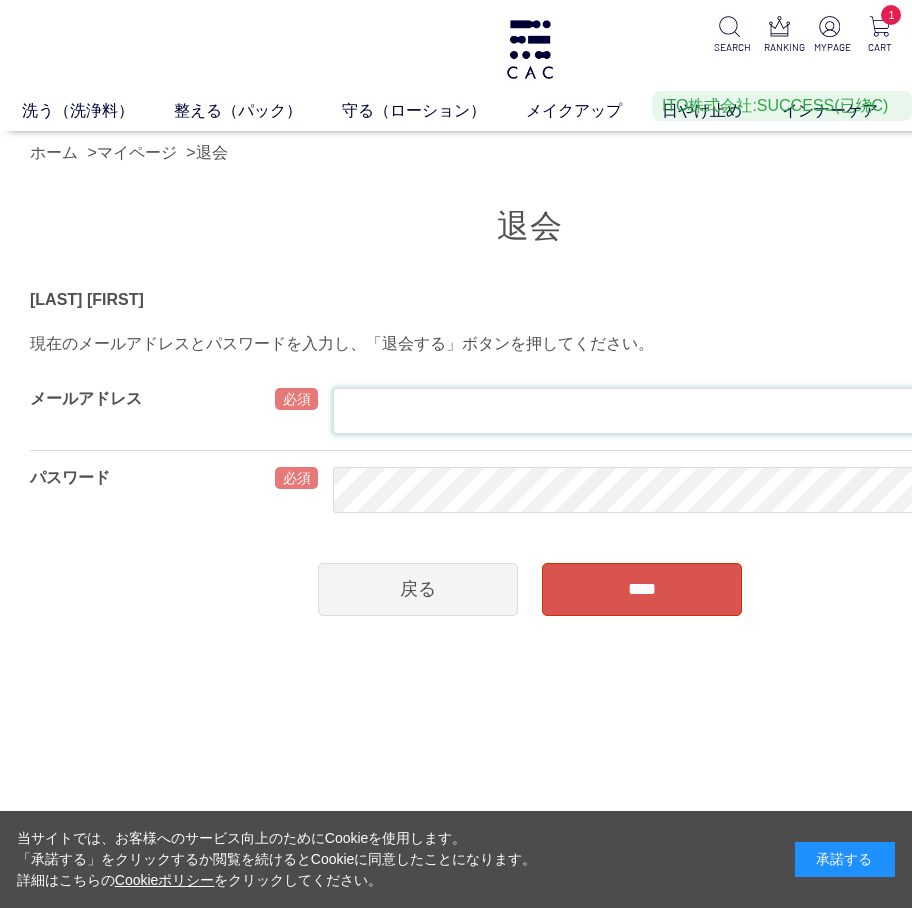 click at bounding box center (681, 411) 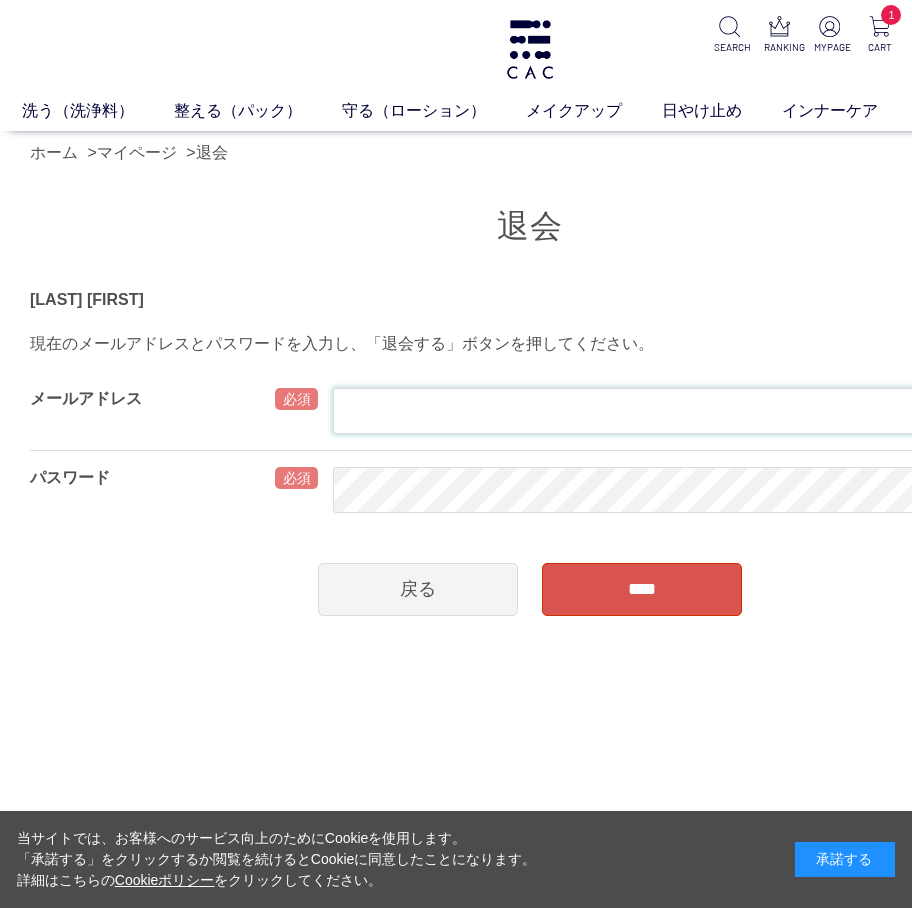 click at bounding box center (681, 411) 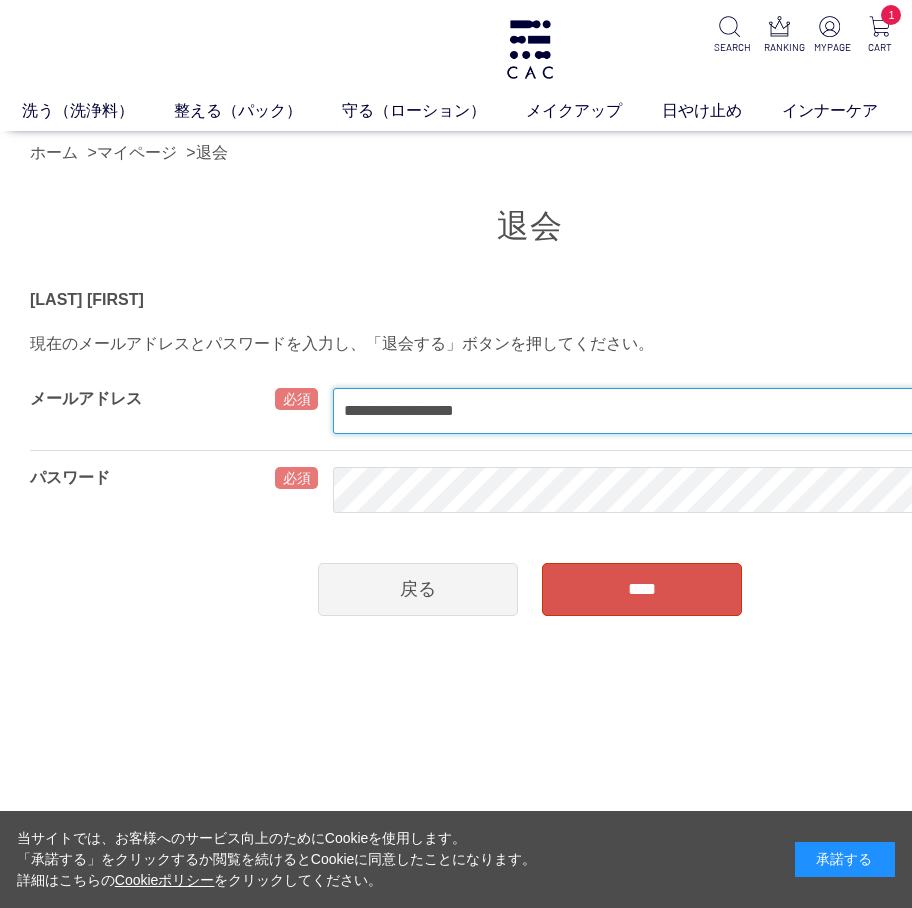 type on "**********" 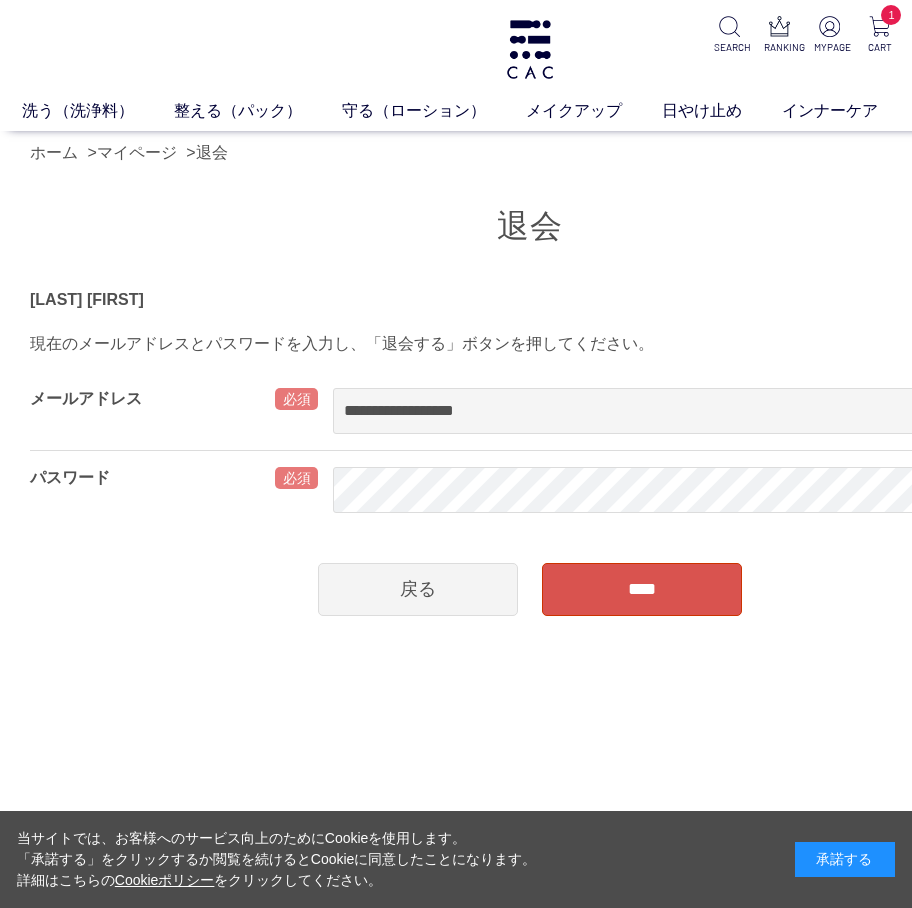 click on "****" at bounding box center (642, 589) 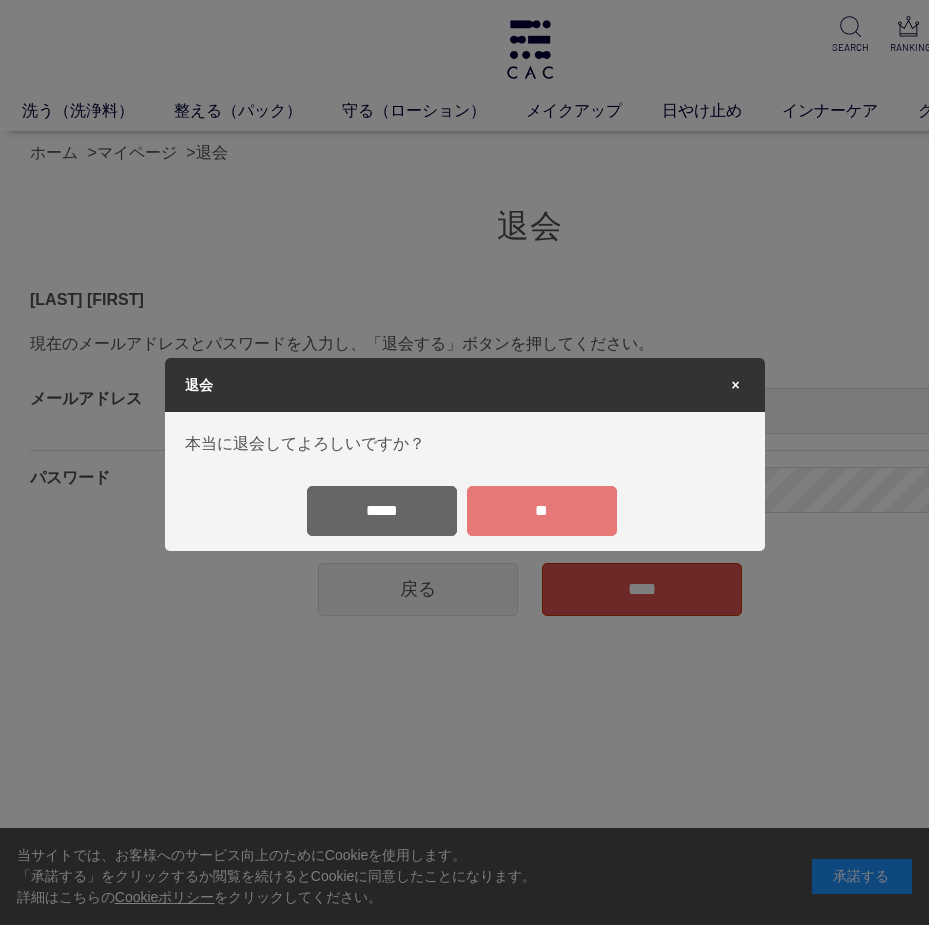 click on "**" at bounding box center (542, 511) 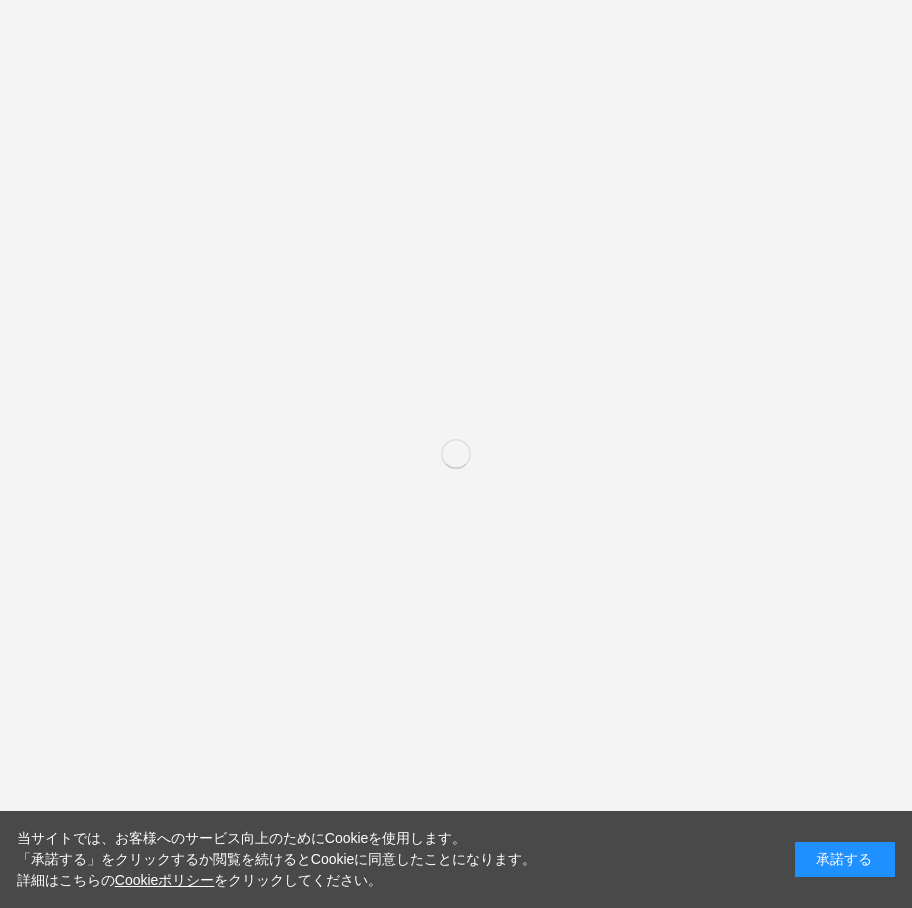 scroll, scrollTop: 0, scrollLeft: 0, axis: both 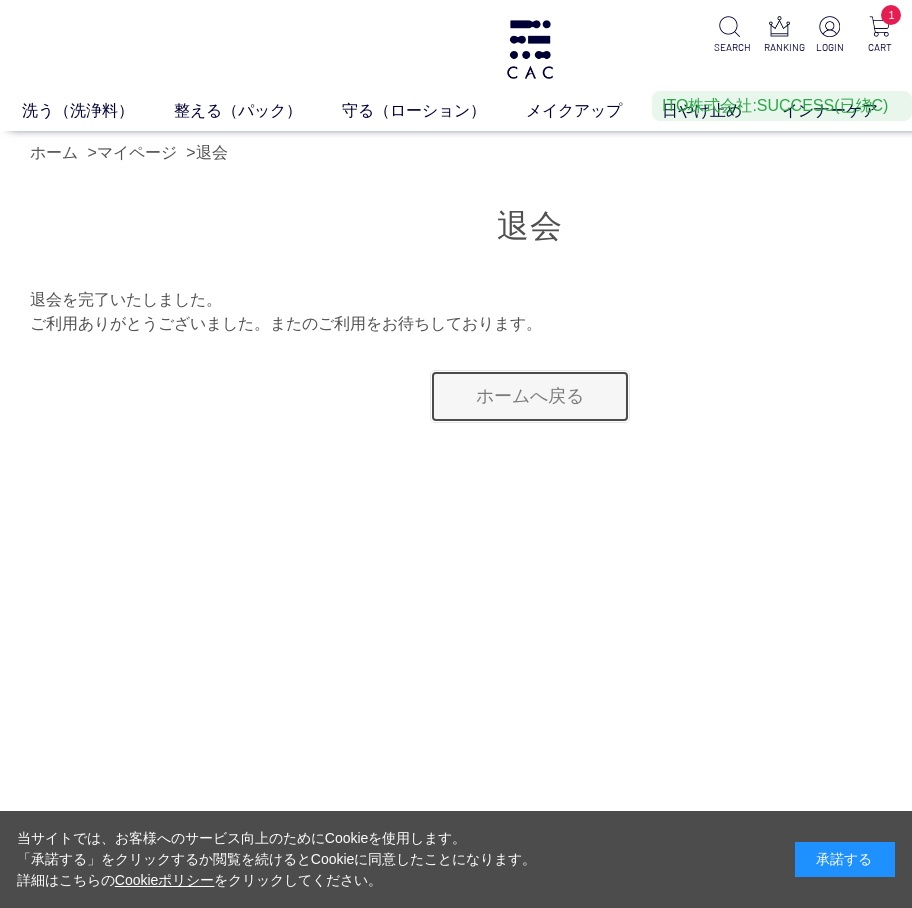 click on "ホームへ戻る" at bounding box center (530, 396) 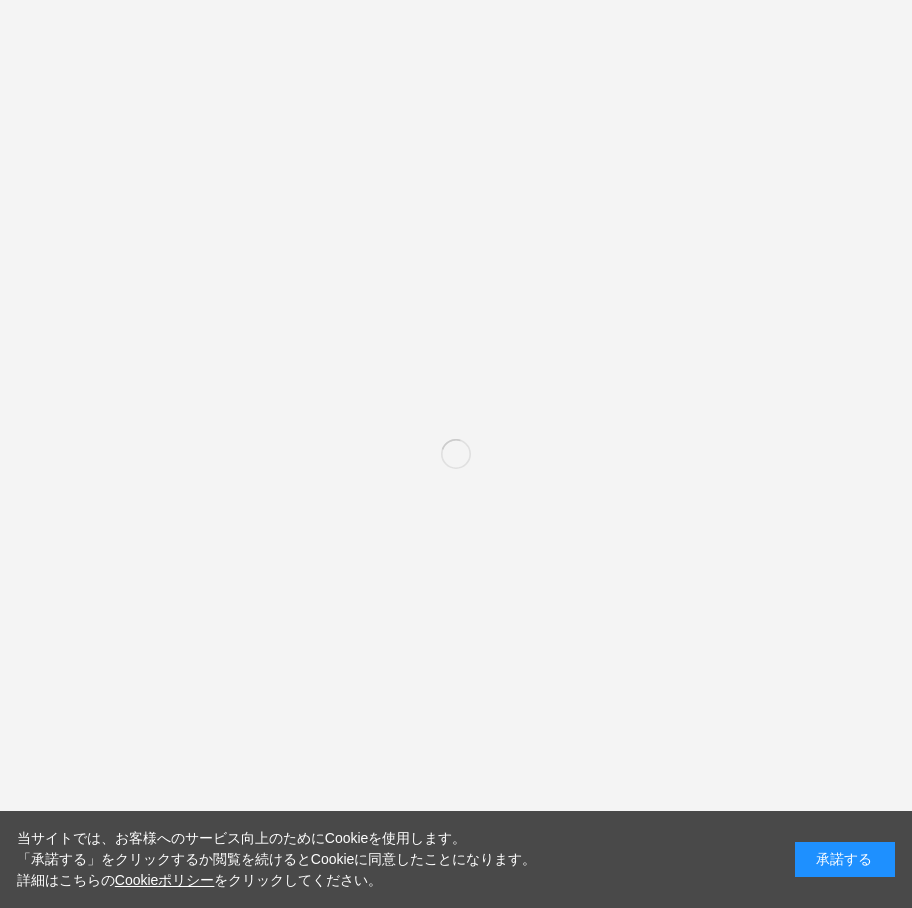 scroll, scrollTop: 0, scrollLeft: 0, axis: both 